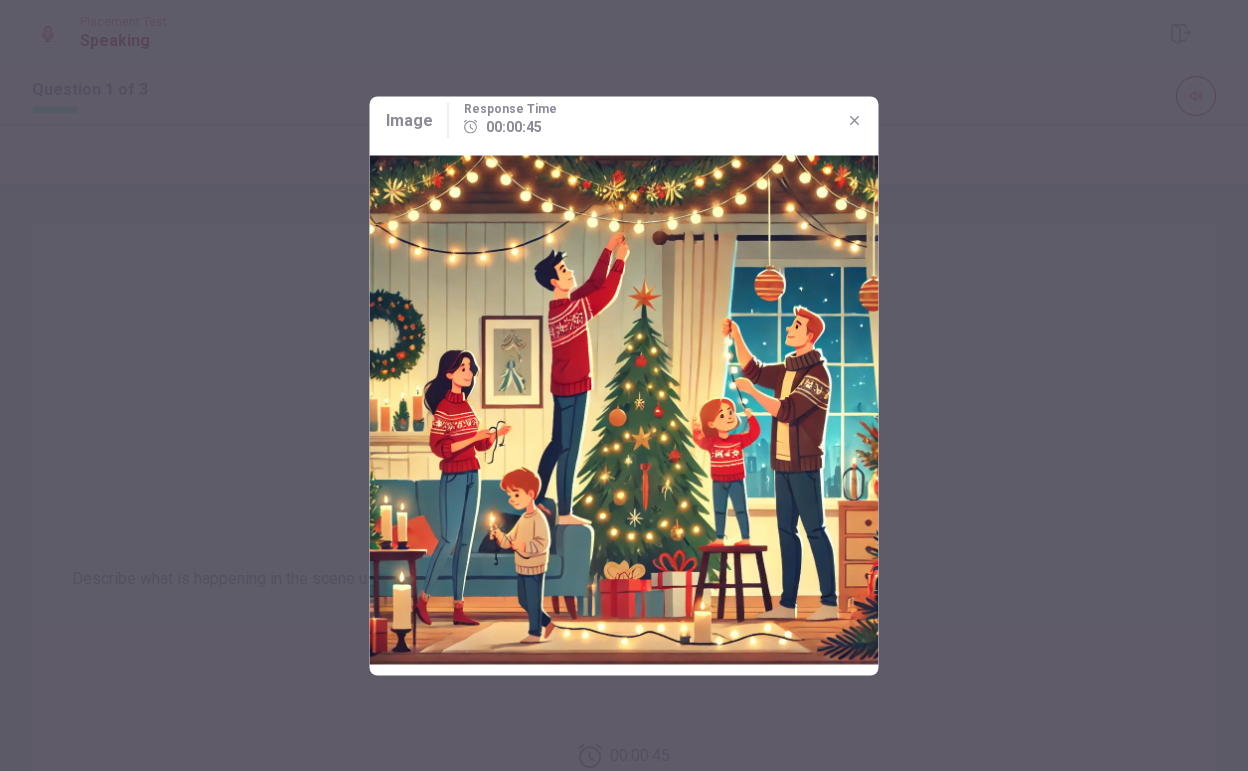 scroll, scrollTop: 0, scrollLeft: 0, axis: both 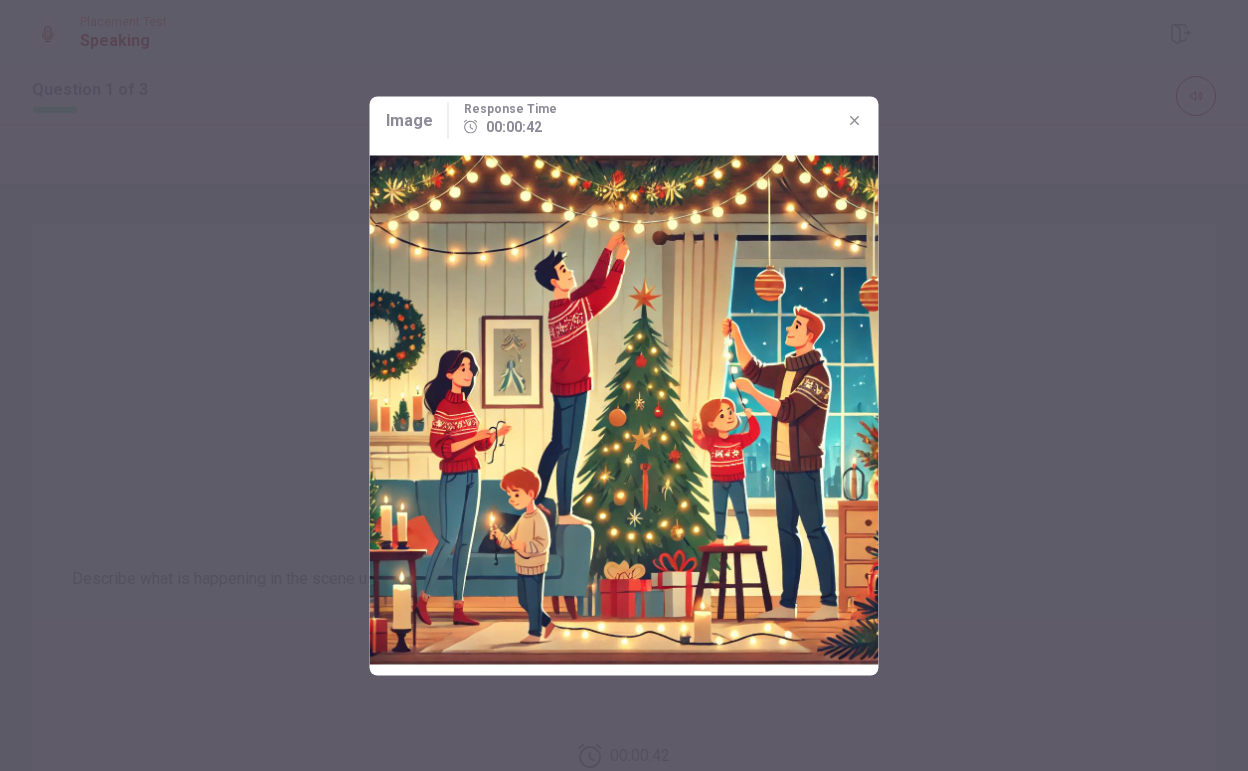 click at bounding box center (855, 120) 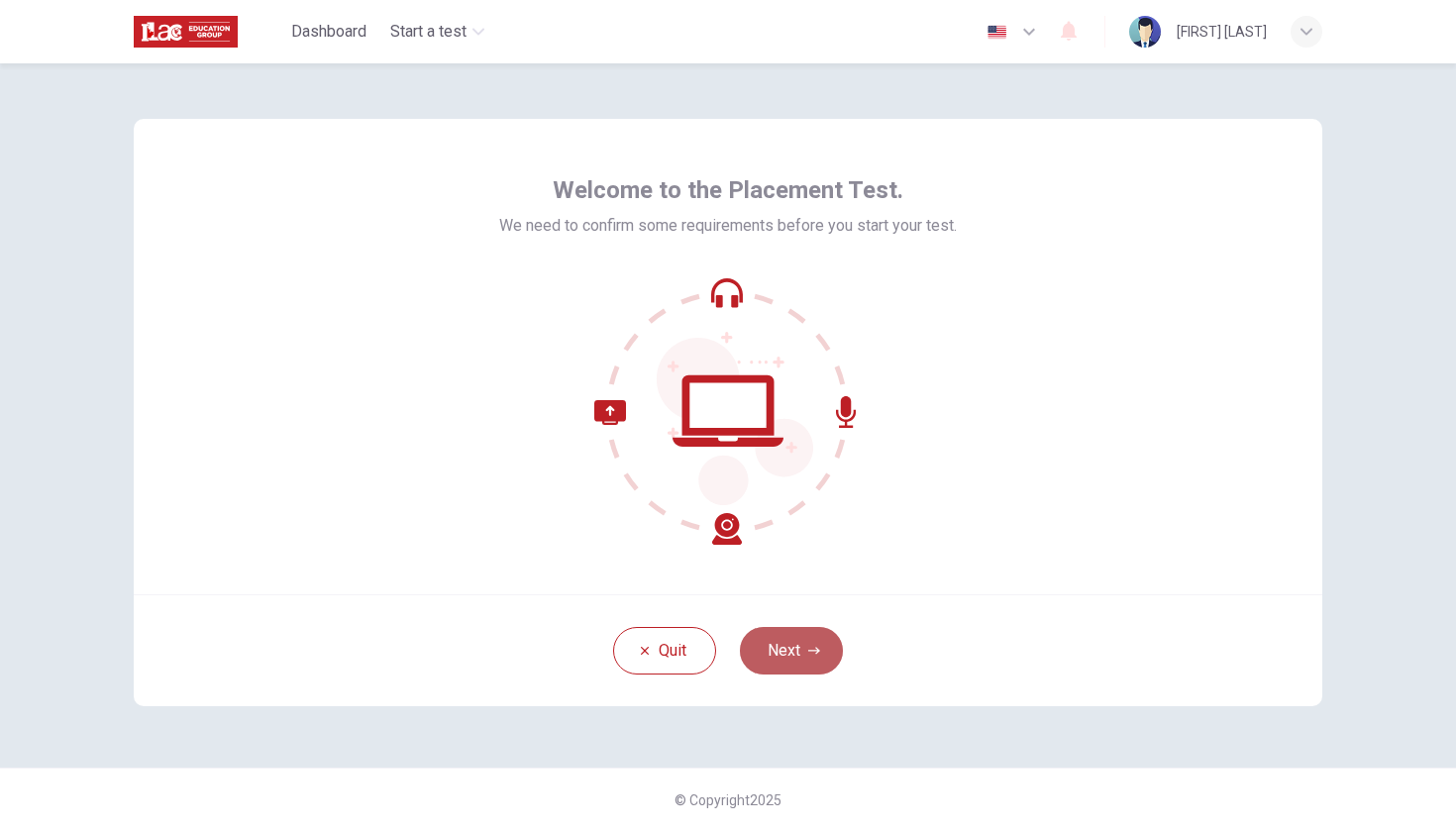 click on "Next" at bounding box center [791, 651] 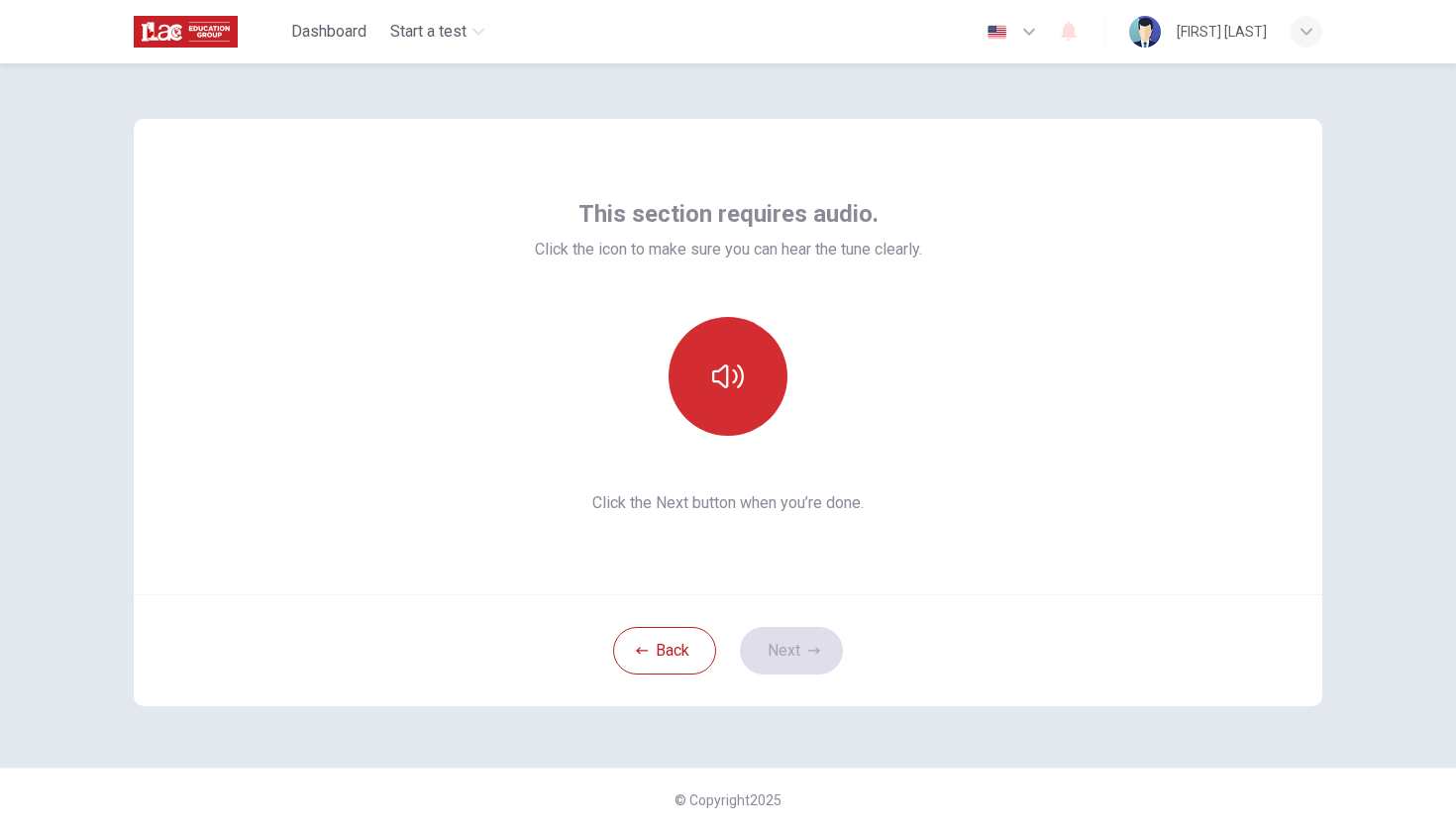 click at bounding box center [728, 376] 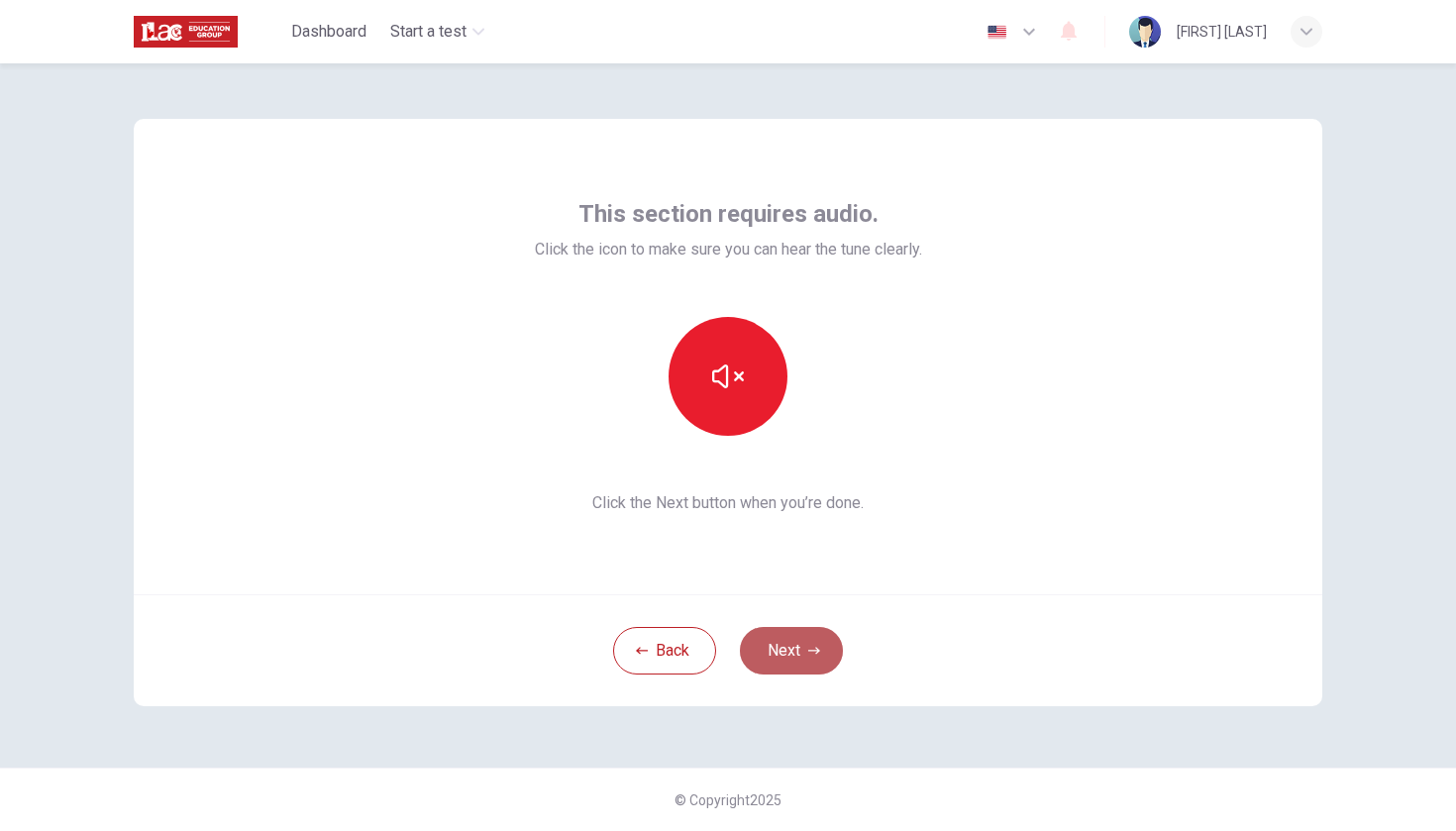 click on "Next" at bounding box center [791, 651] 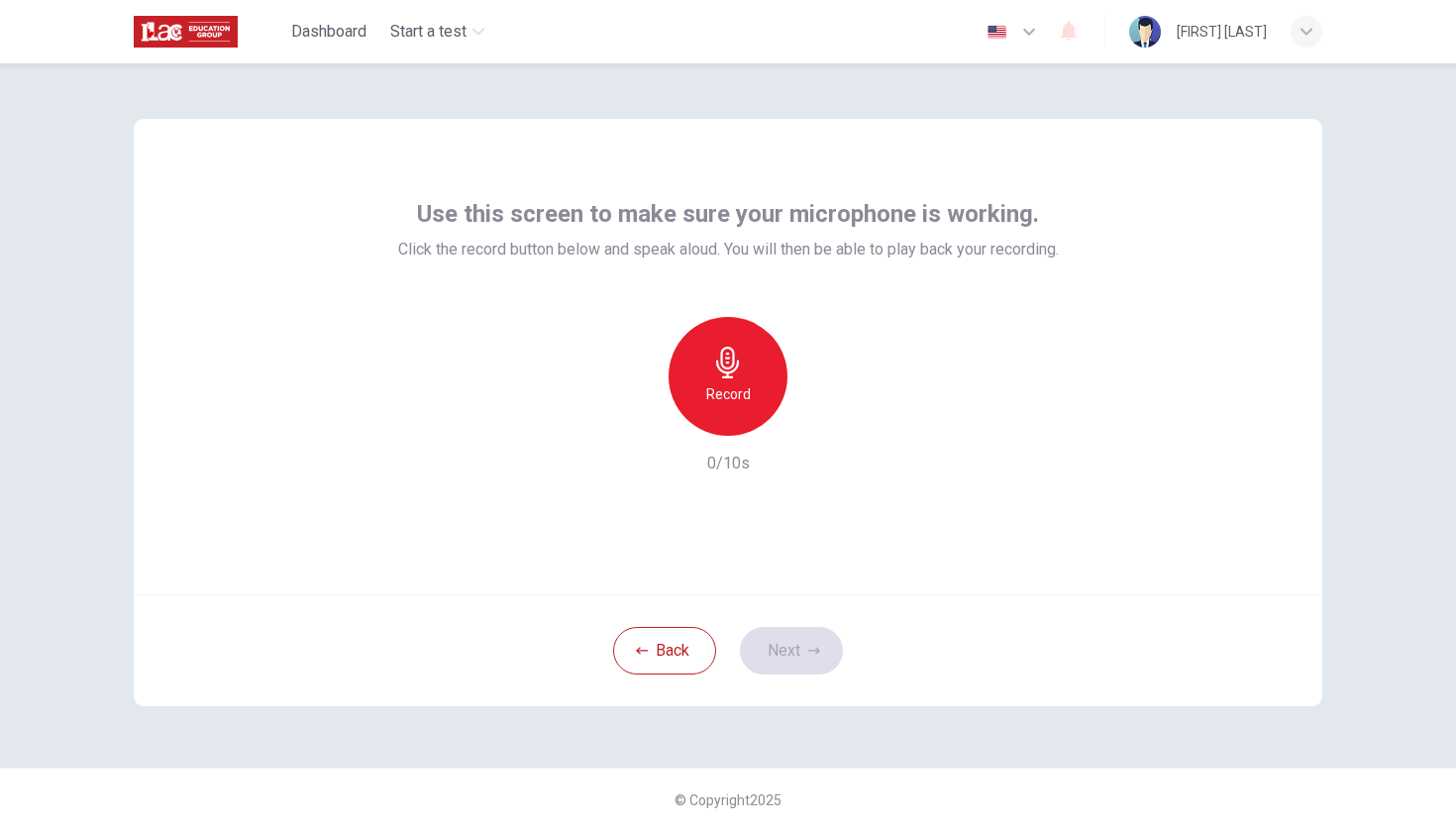 click at bounding box center [728, 363] 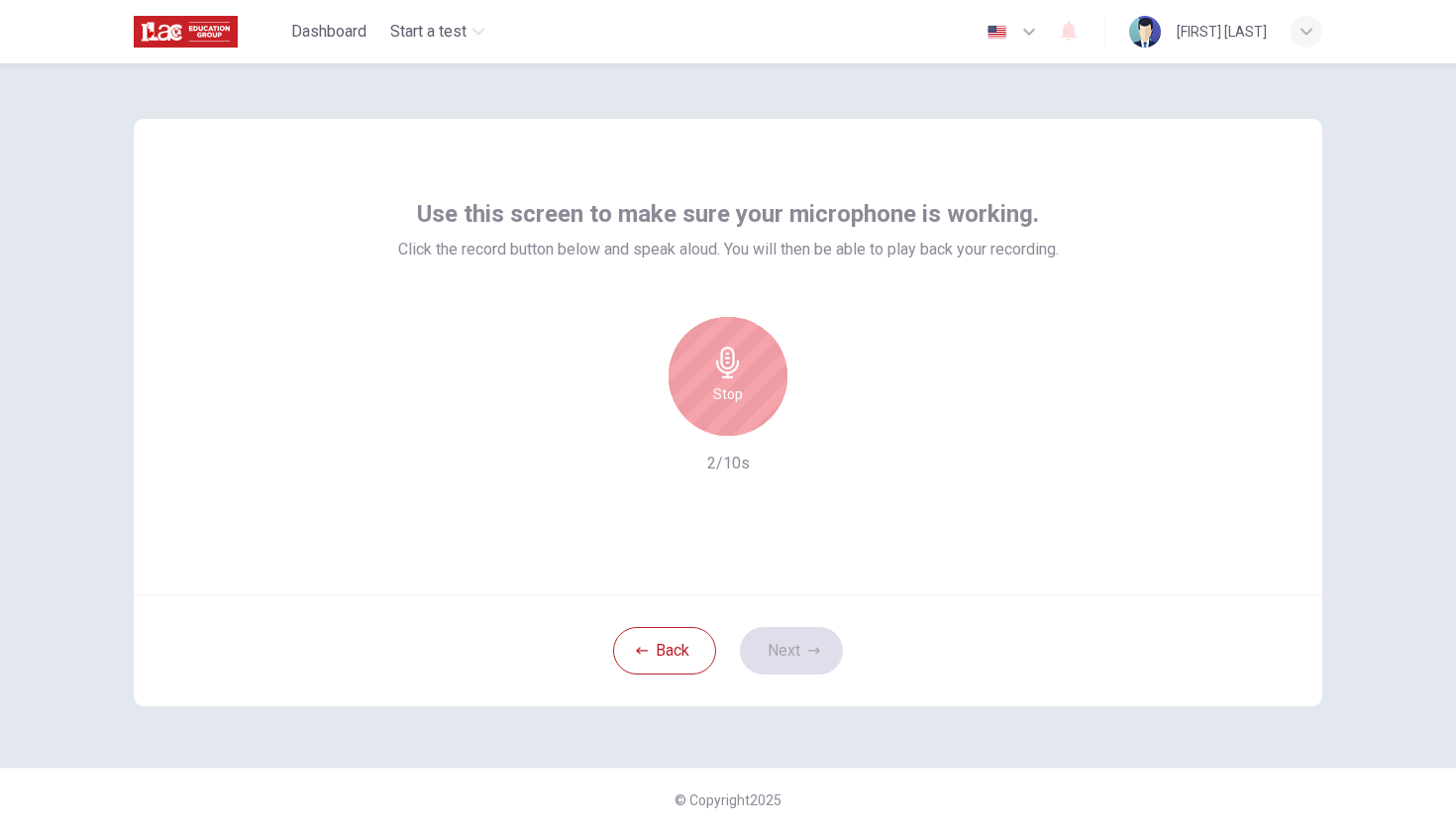 click on "Stop" at bounding box center (728, 376) 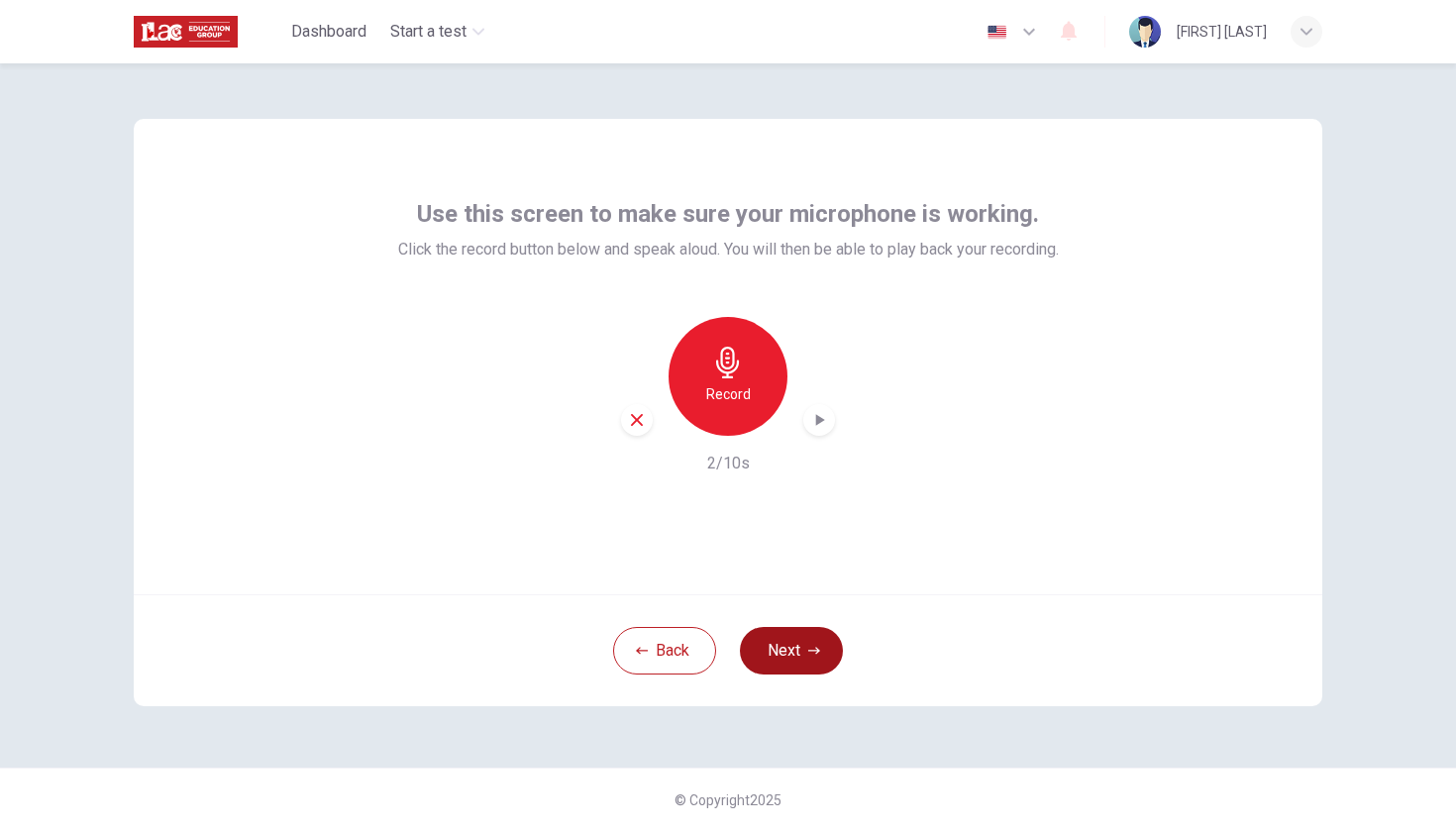 click on "Next" at bounding box center (791, 651) 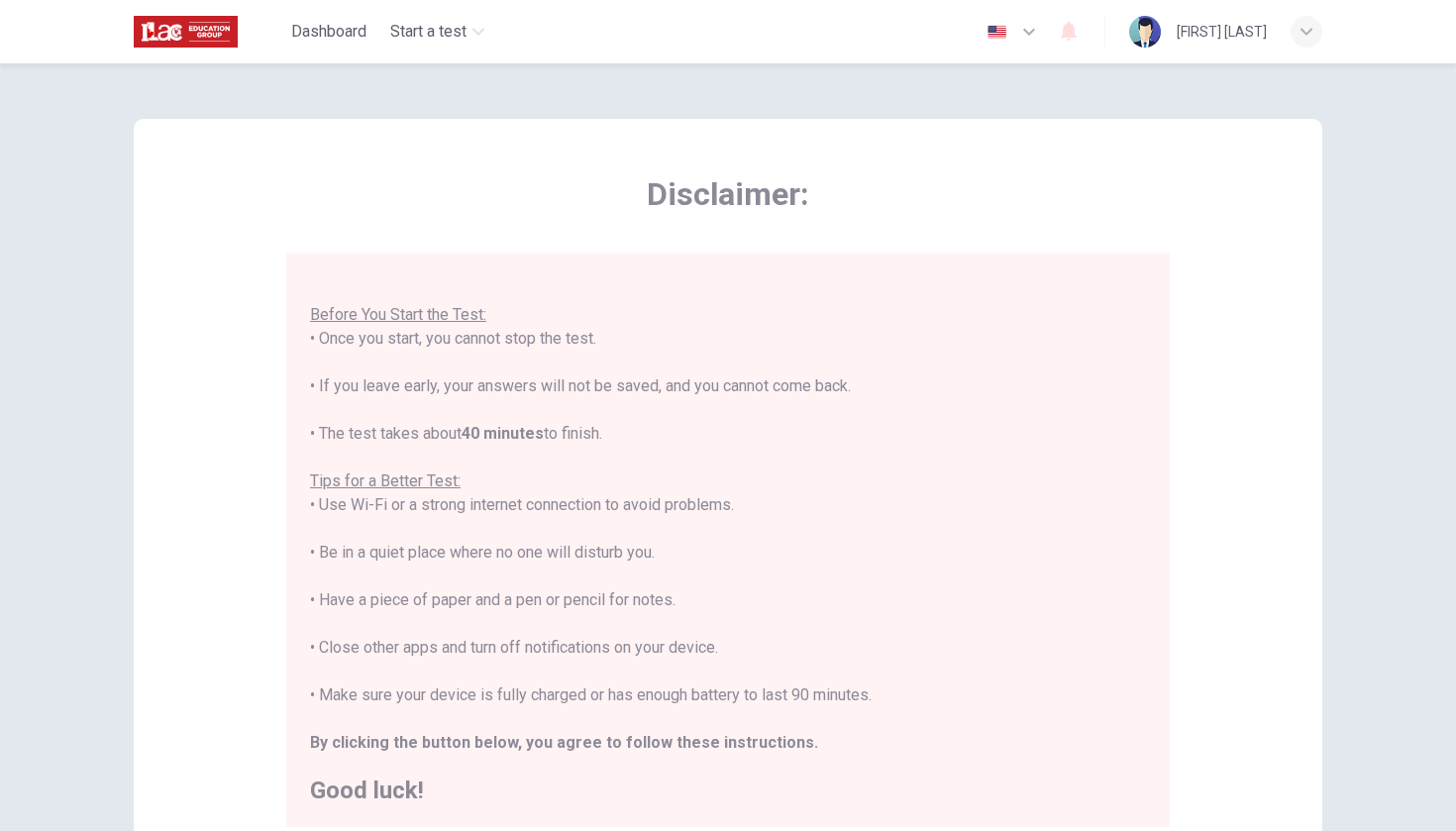 scroll, scrollTop: 21, scrollLeft: 0, axis: vertical 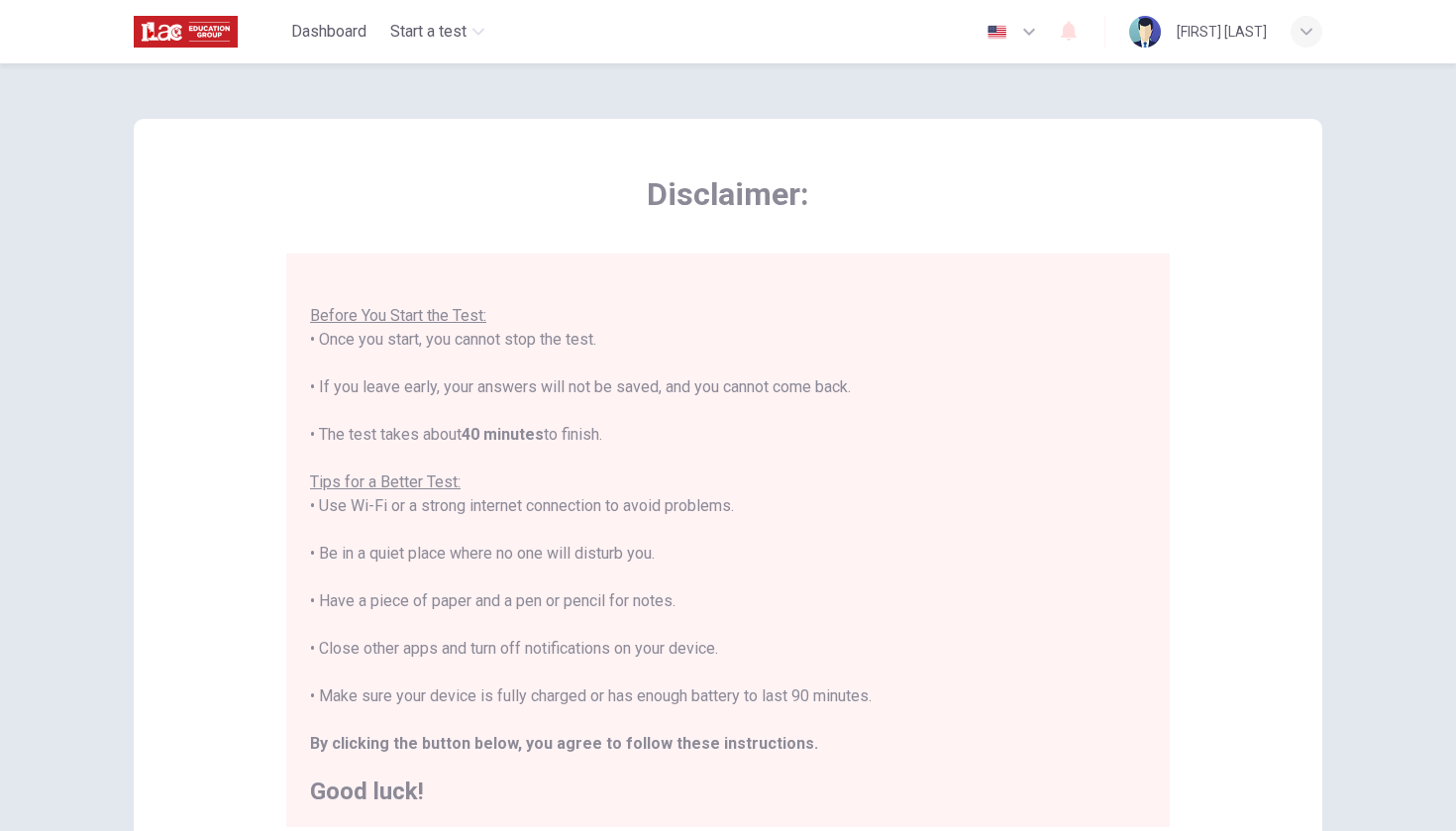 click on "Disclaimer: You are about to start a  Placement Test .
Before You Start the Test:
• Once you start, you cannot stop the test.
• If you leave early, your answers will not be saved, and you cannot come back.
• The test takes about  40 minutes  to finish.
Tips for a Better Test:
• Use Wi-Fi or a strong internet connection to avoid problems.
• Be in a quiet place where no one will disturb you.
• Have a piece of paper and a pen or pencil for notes.
• Close other apps and turn off notifications on your device.
• Make sure your device is fully charged or has enough battery to last 90 minutes.
By clicking the button below, you agree to follow these instructions.
Good luck!" at bounding box center [728, 494] 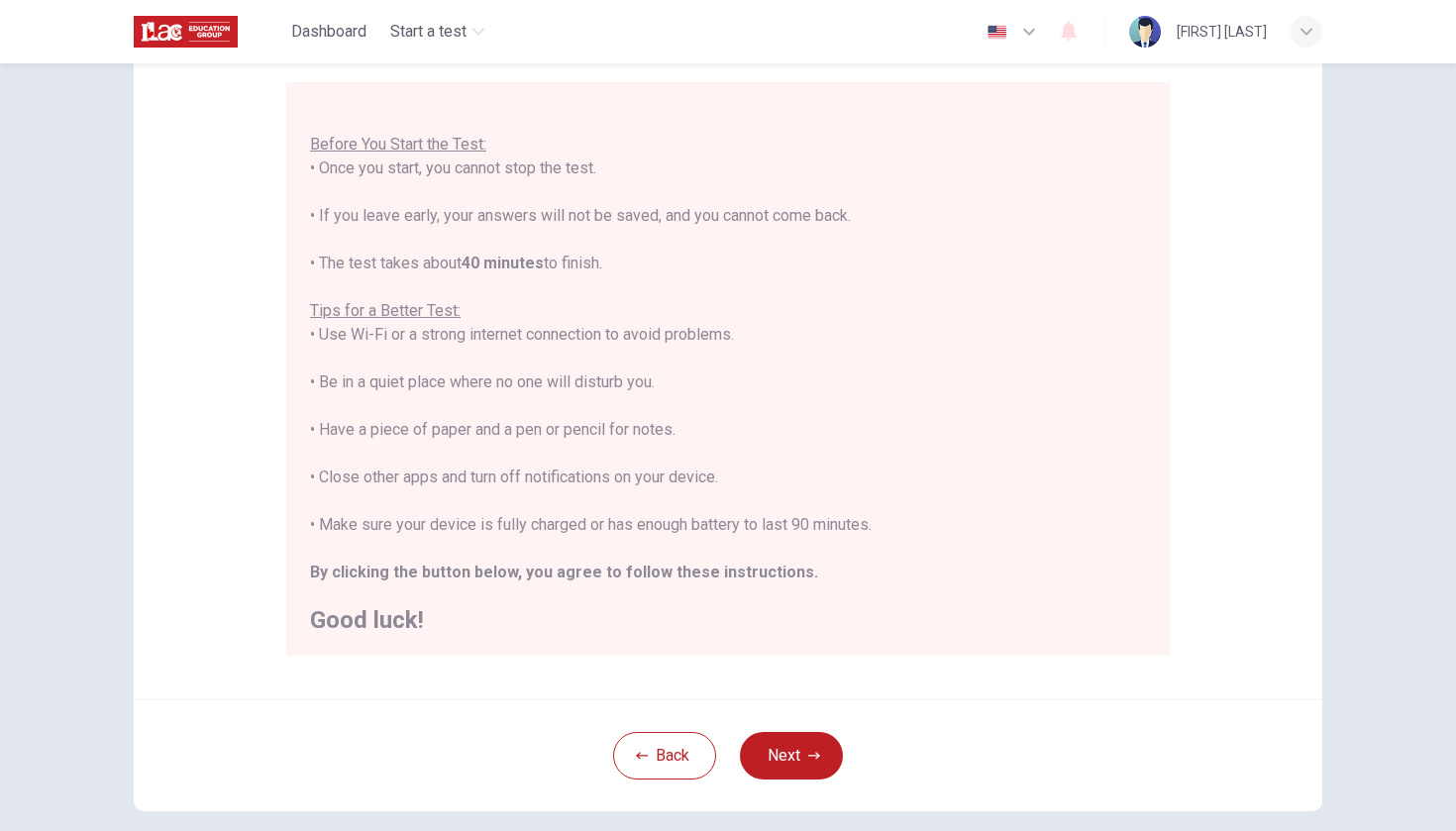 scroll, scrollTop: 172, scrollLeft: 0, axis: vertical 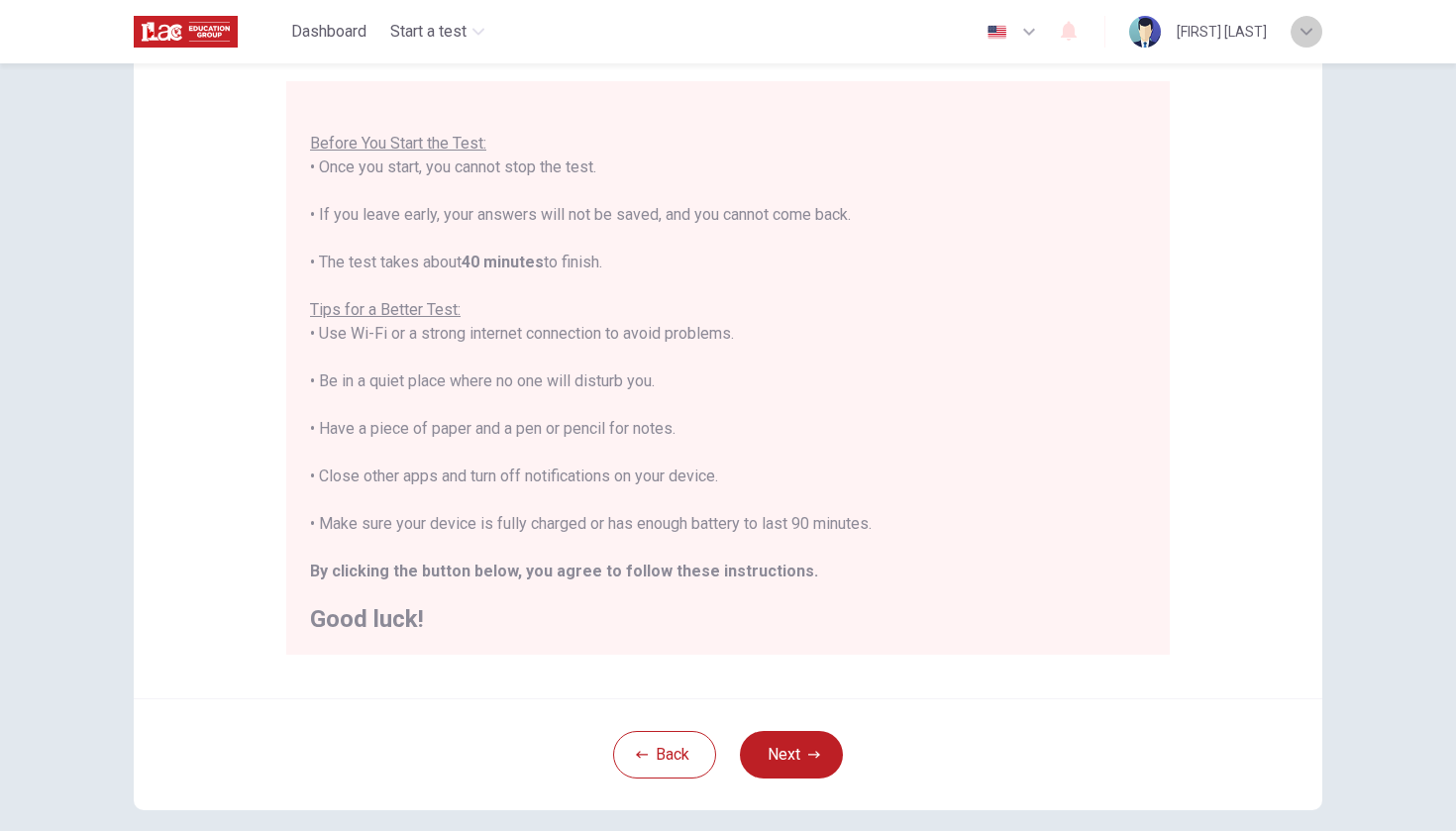 click at bounding box center [1306, 32] 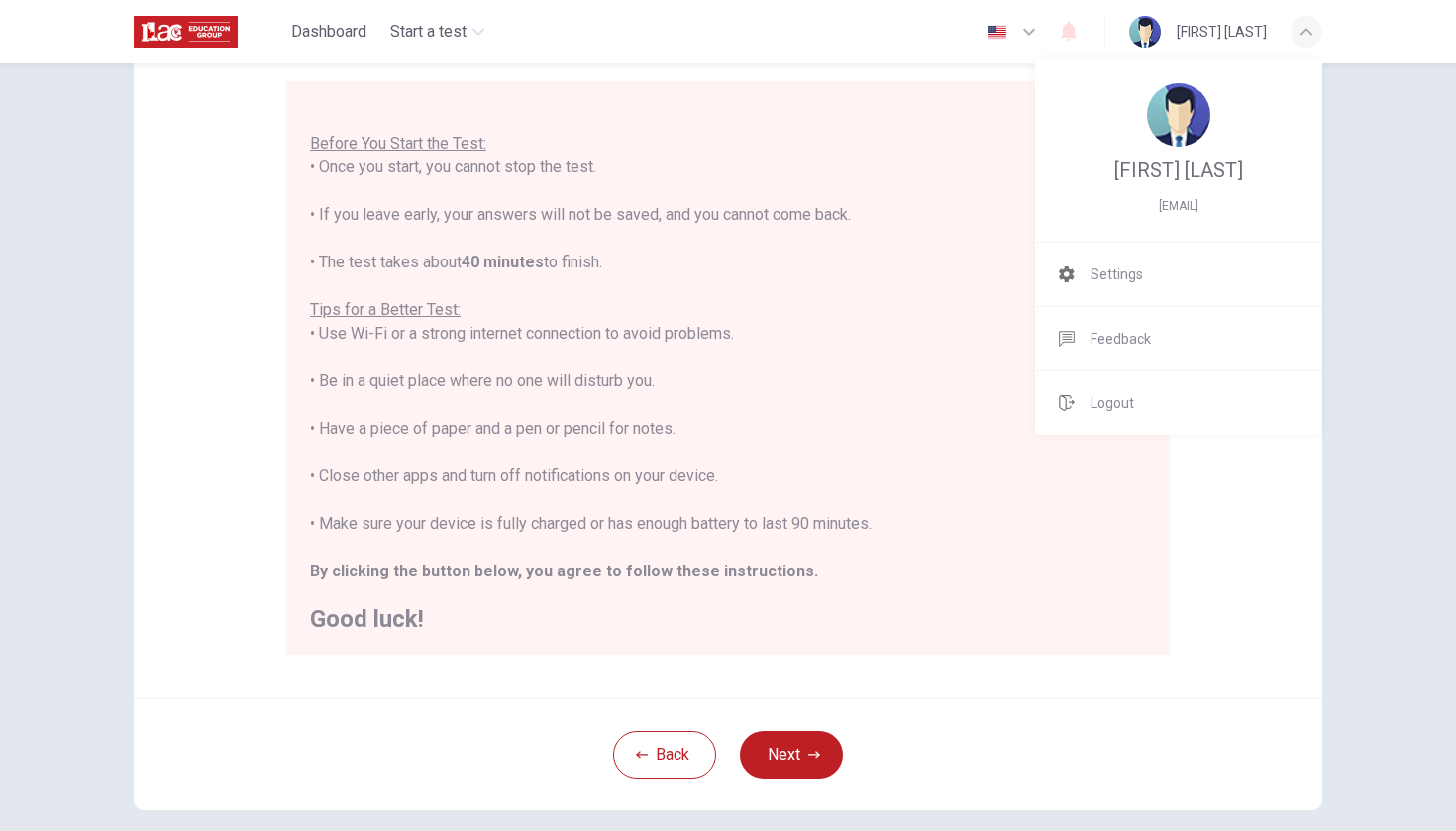 click at bounding box center [728, 415] 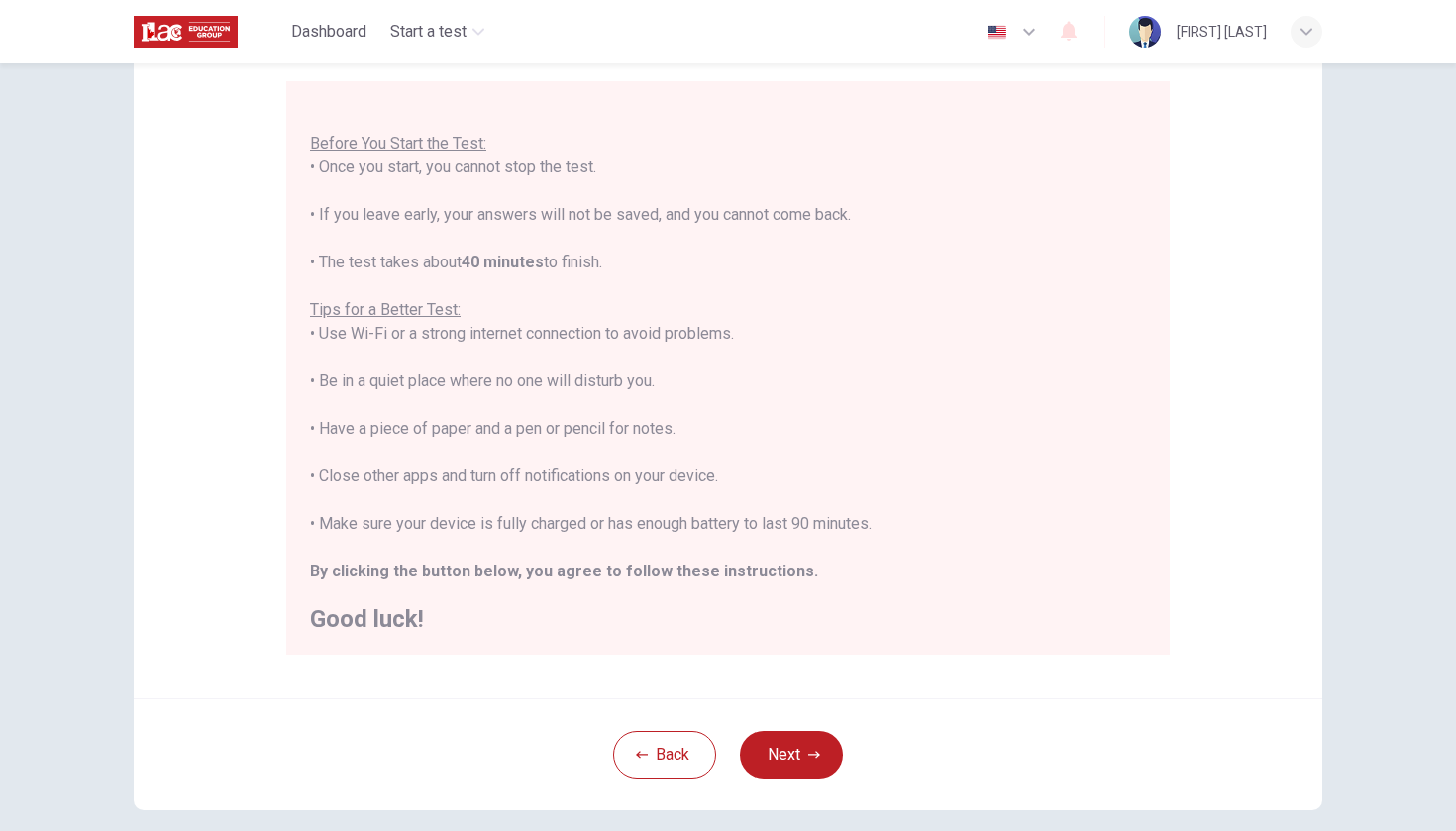 drag, startPoint x: 981, startPoint y: 30, endPoint x: 1250, endPoint y: 265, distance: 357.19183 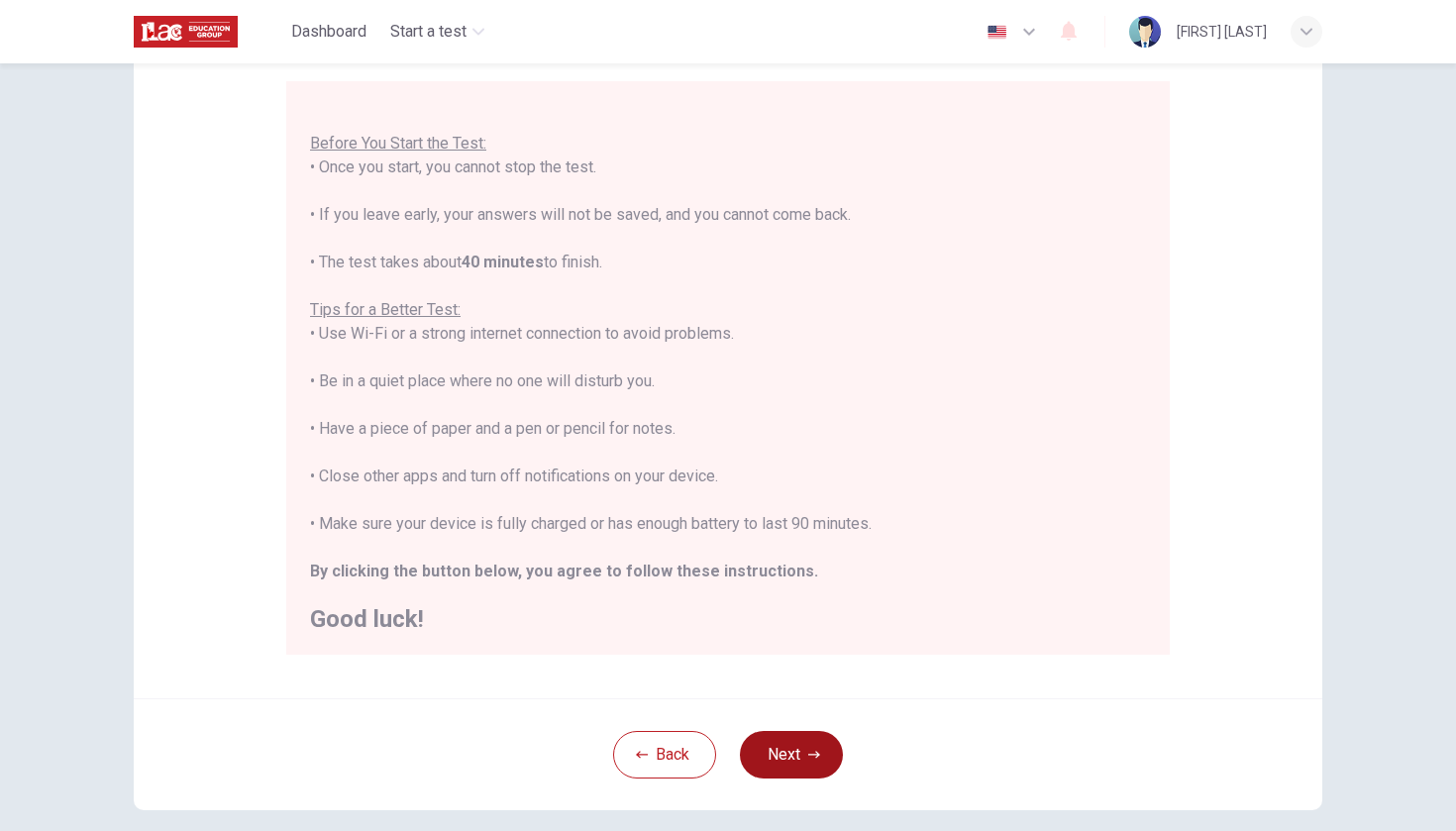 click on "Next" at bounding box center [791, 755] 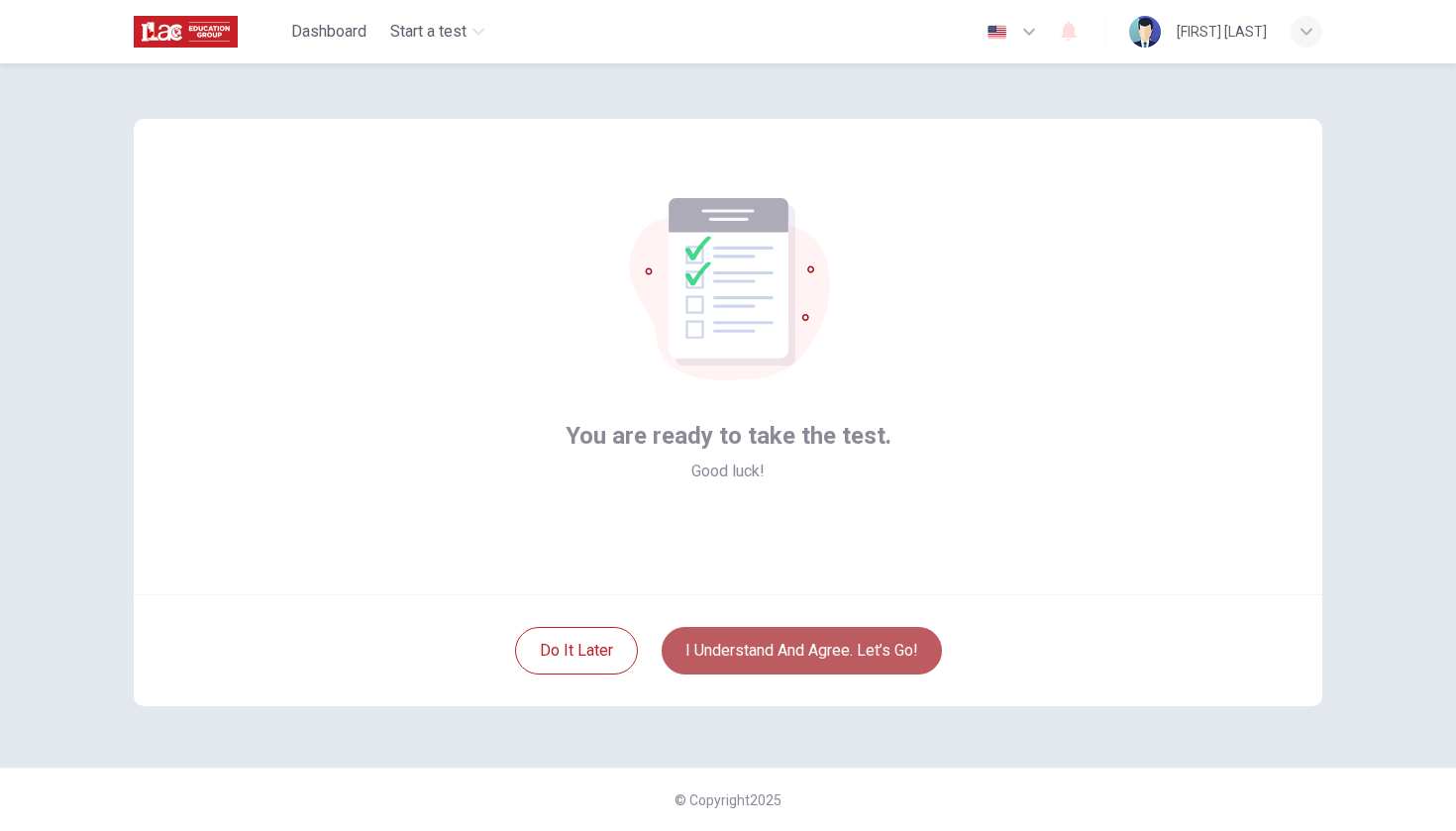 click on "I understand and agree. Let’s go!" at bounding box center (801, 651) 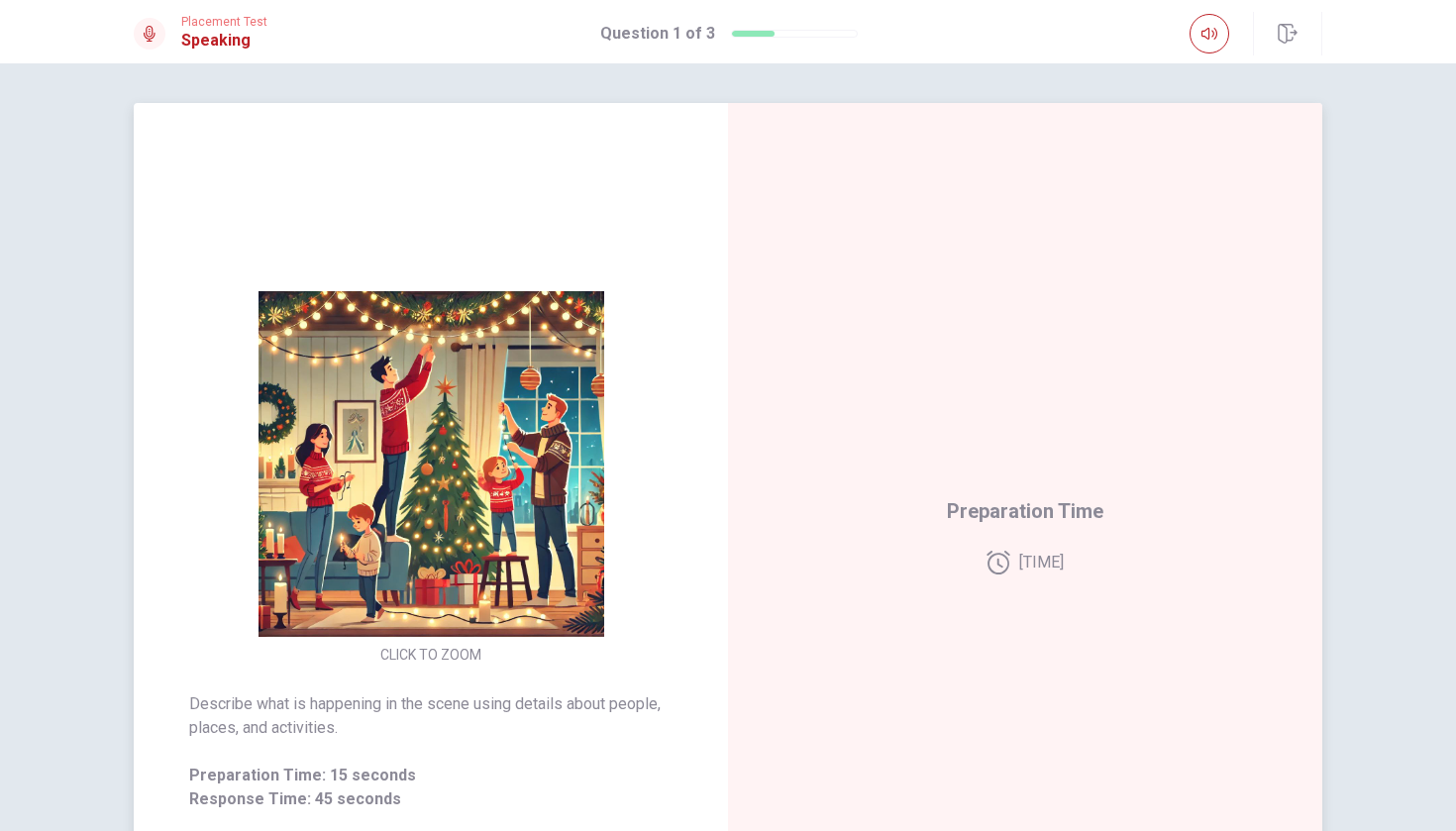 click at bounding box center [431, 464] 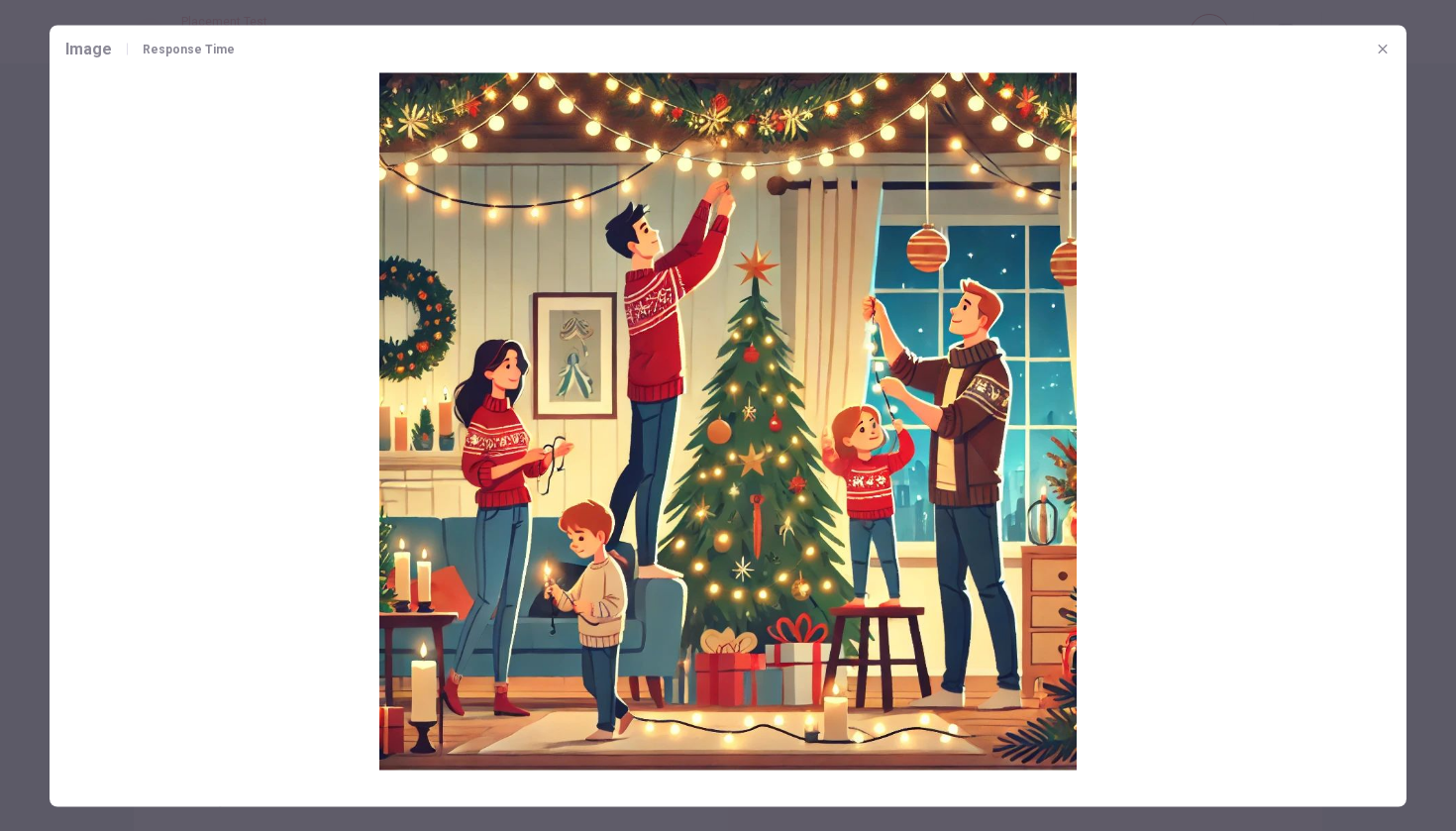 click on "Image Response Time" at bounding box center (728, 49) 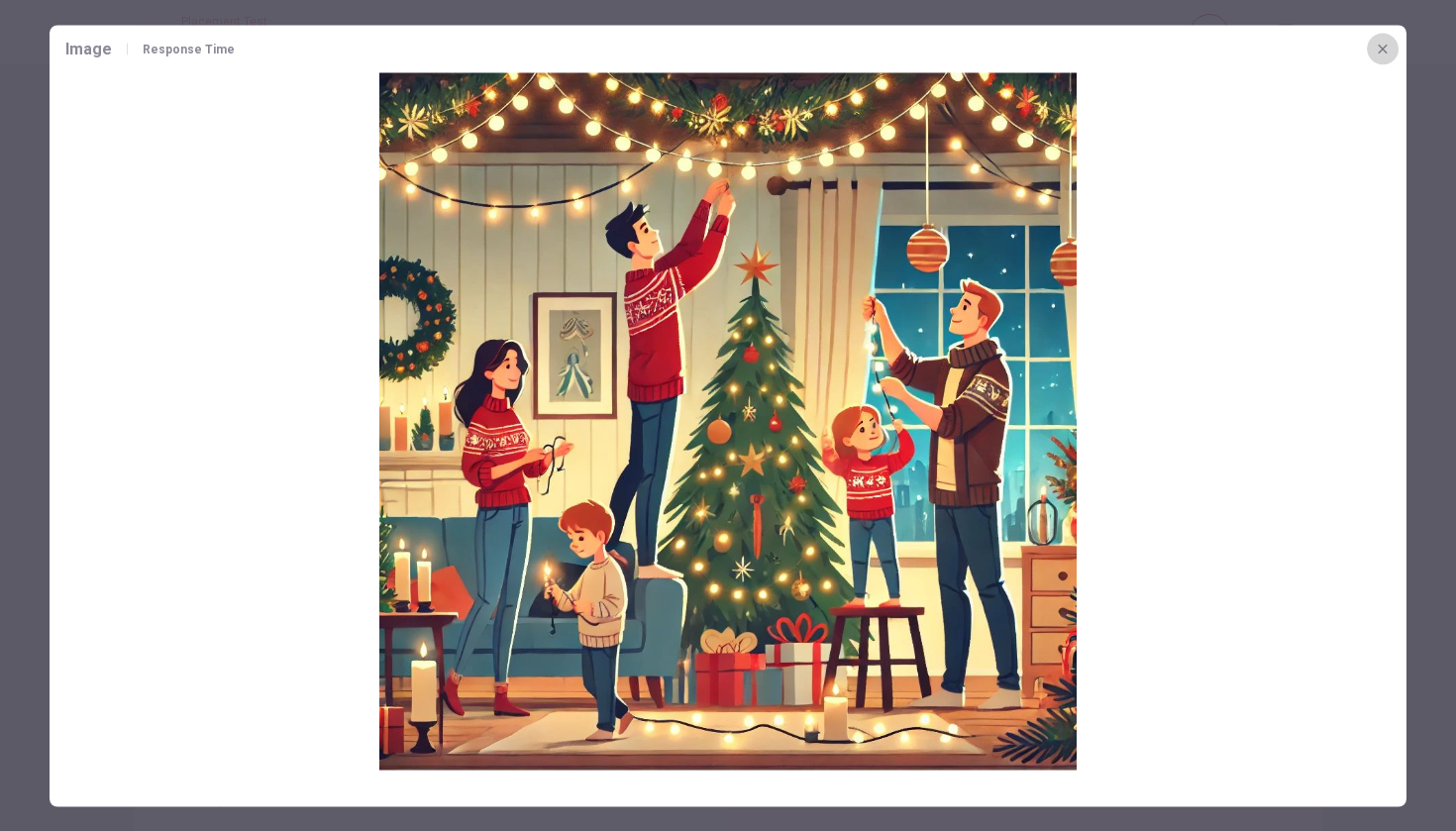 click at bounding box center (1383, 49) 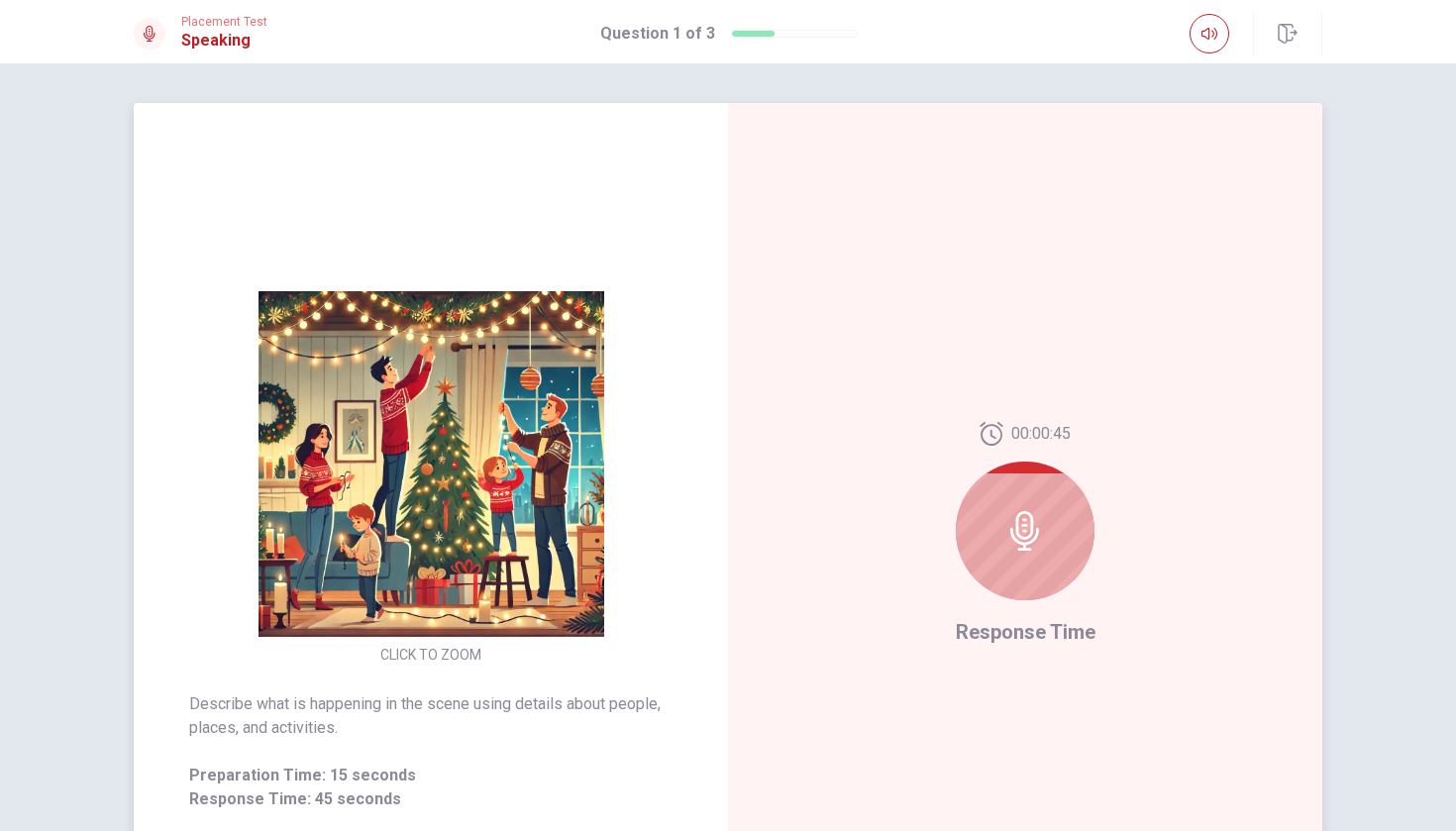 click at bounding box center (1025, 531) 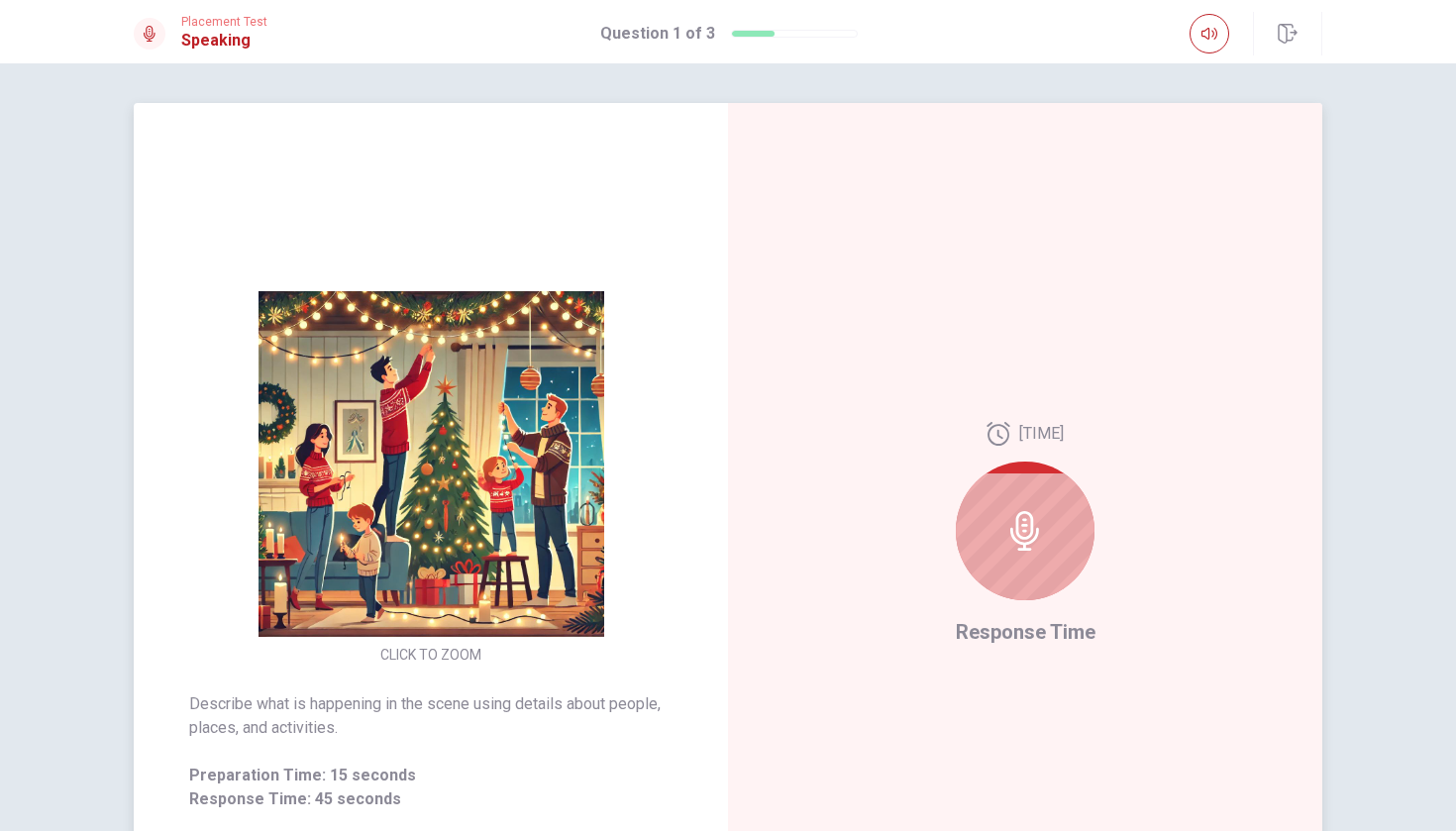 click at bounding box center (1025, 531) 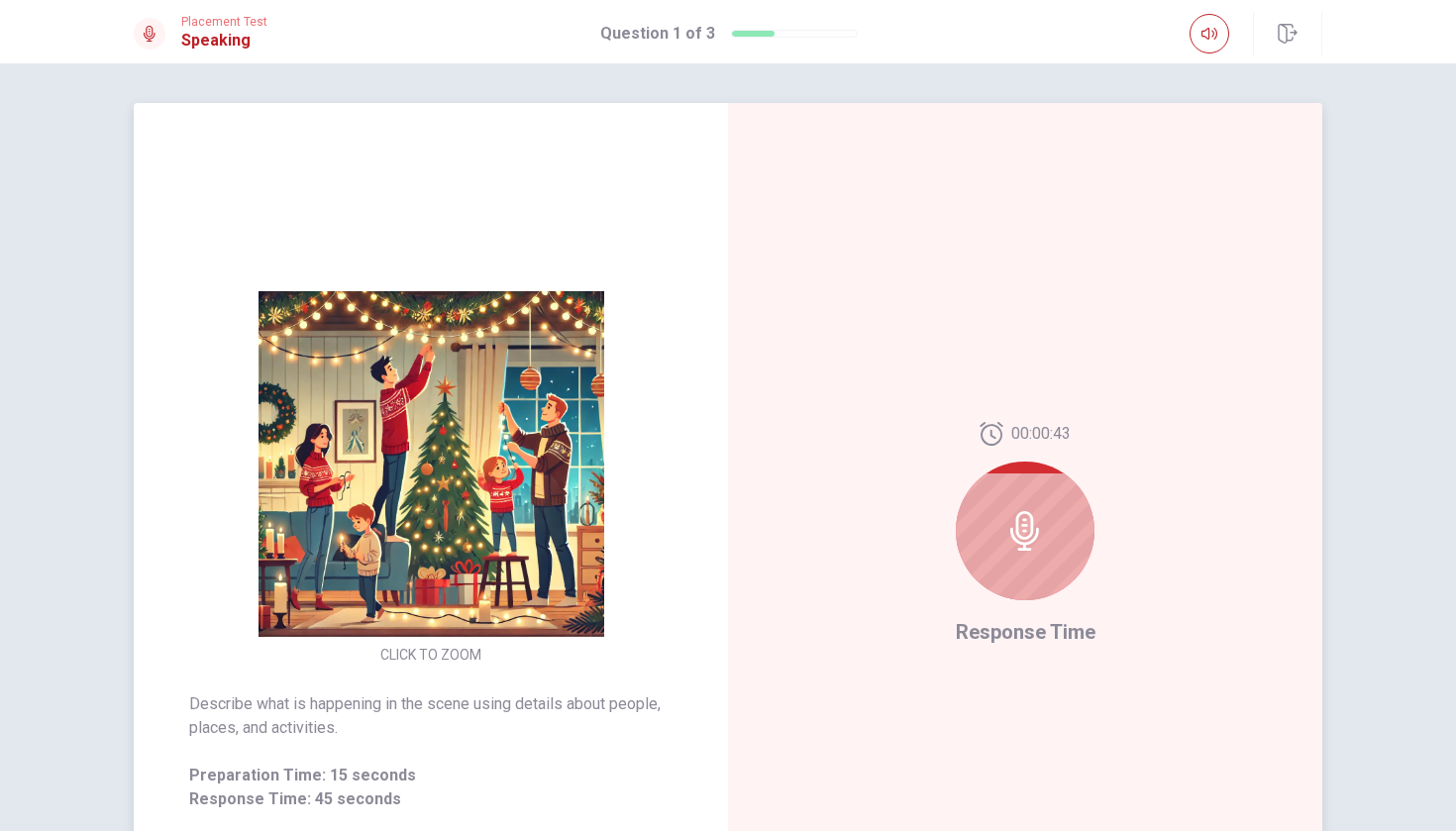 click at bounding box center [1025, 531] 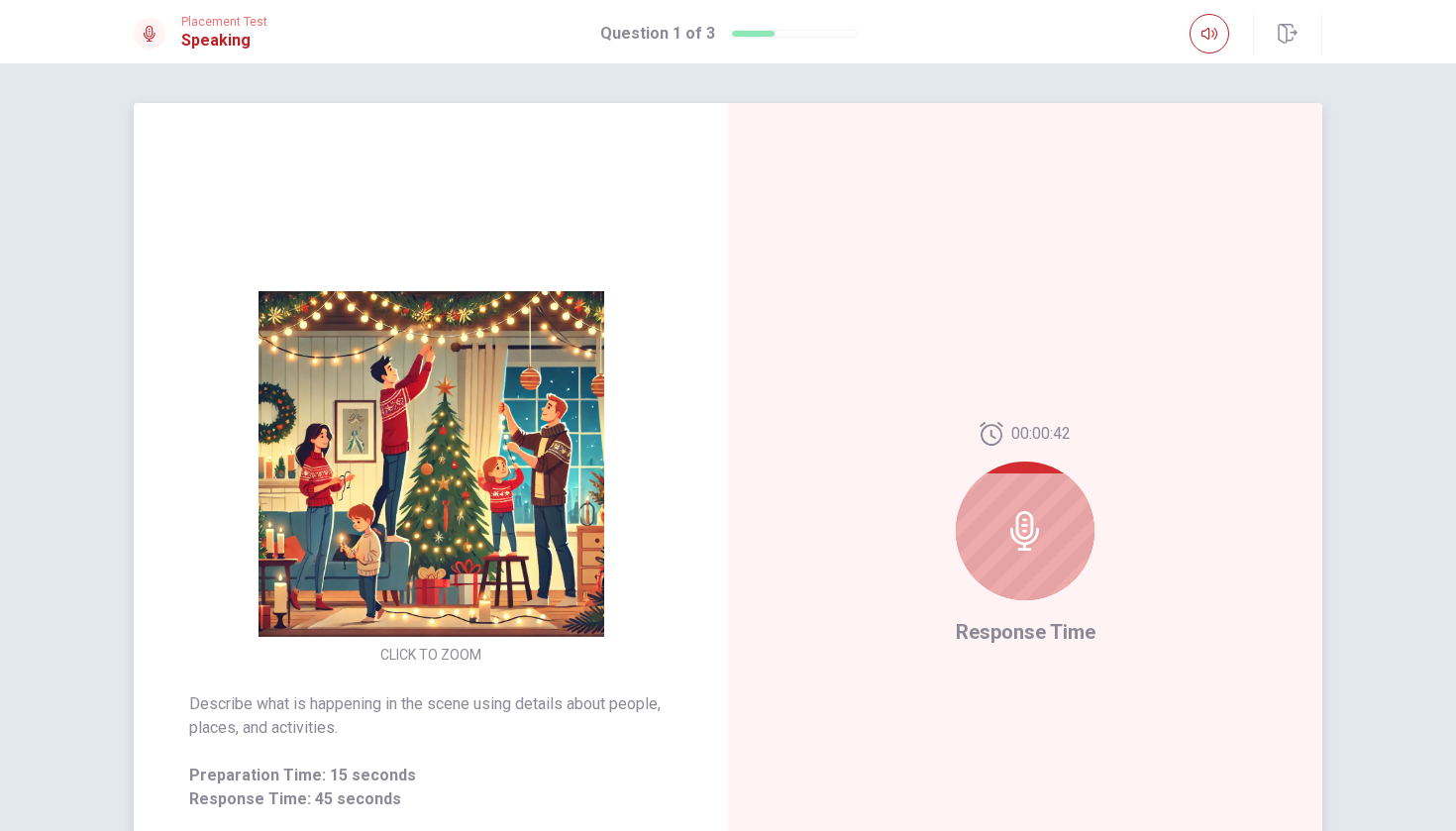 click at bounding box center [1025, 531] 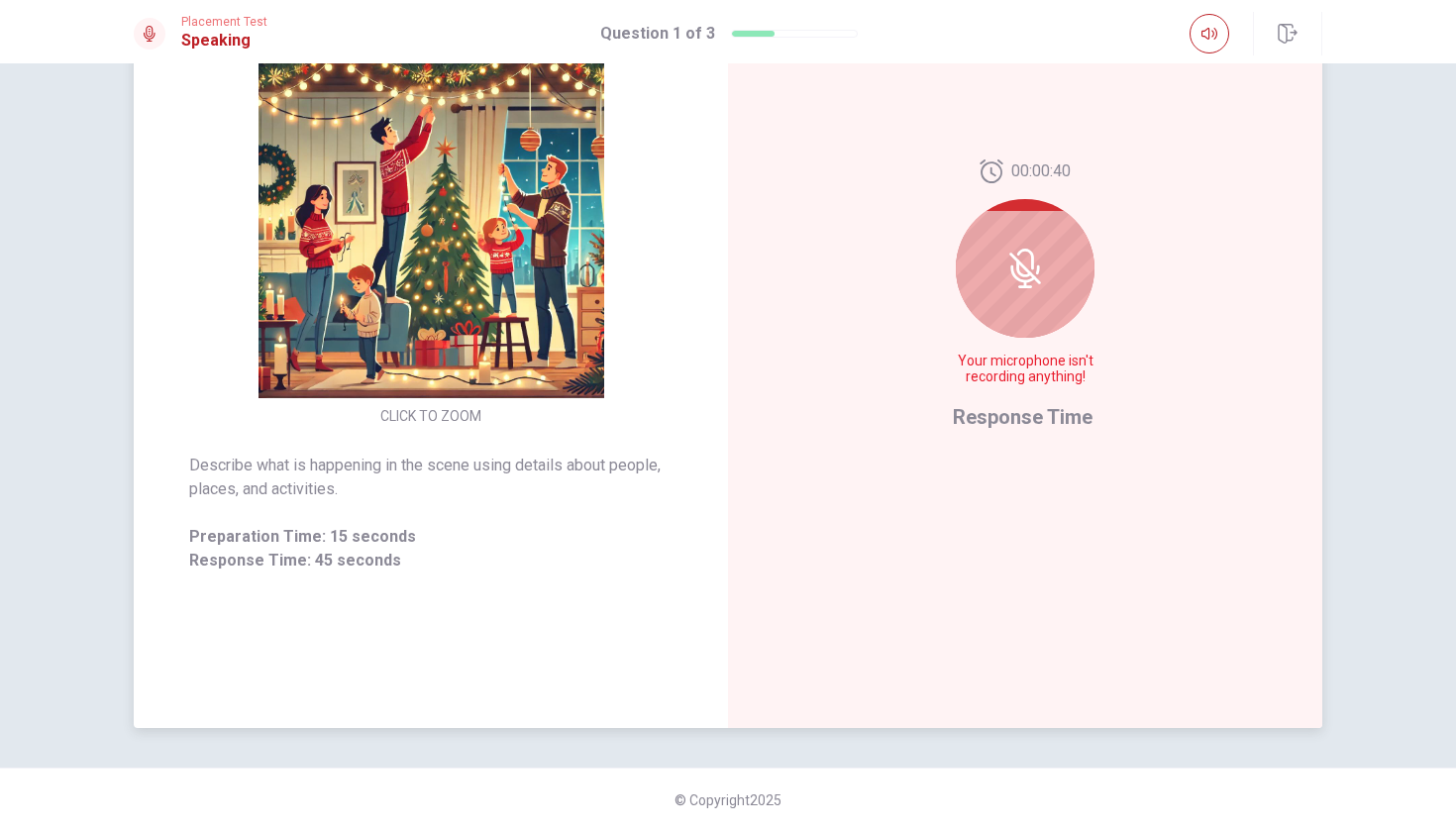 scroll, scrollTop: 239, scrollLeft: 0, axis: vertical 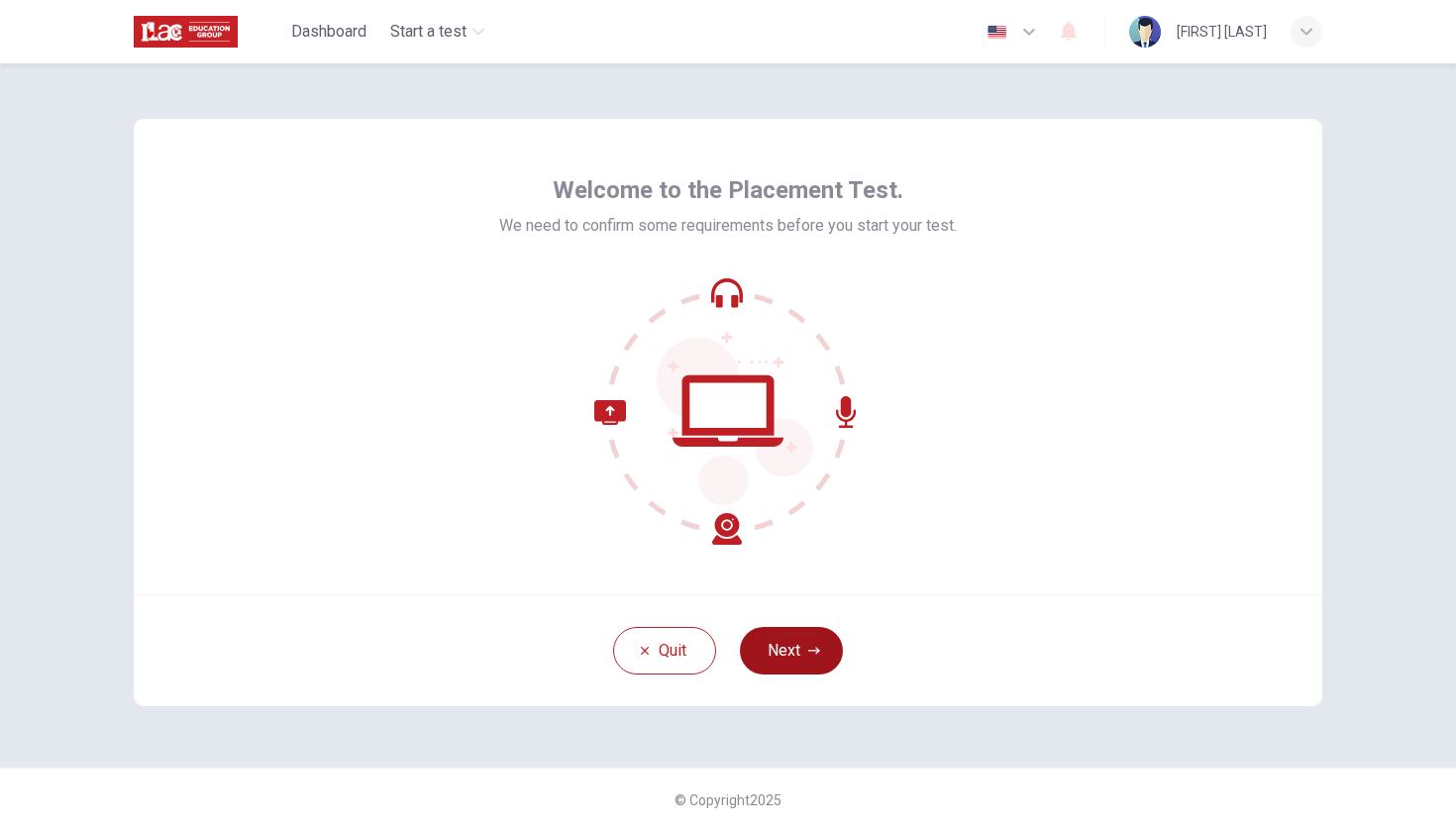 click on "Next" at bounding box center [791, 651] 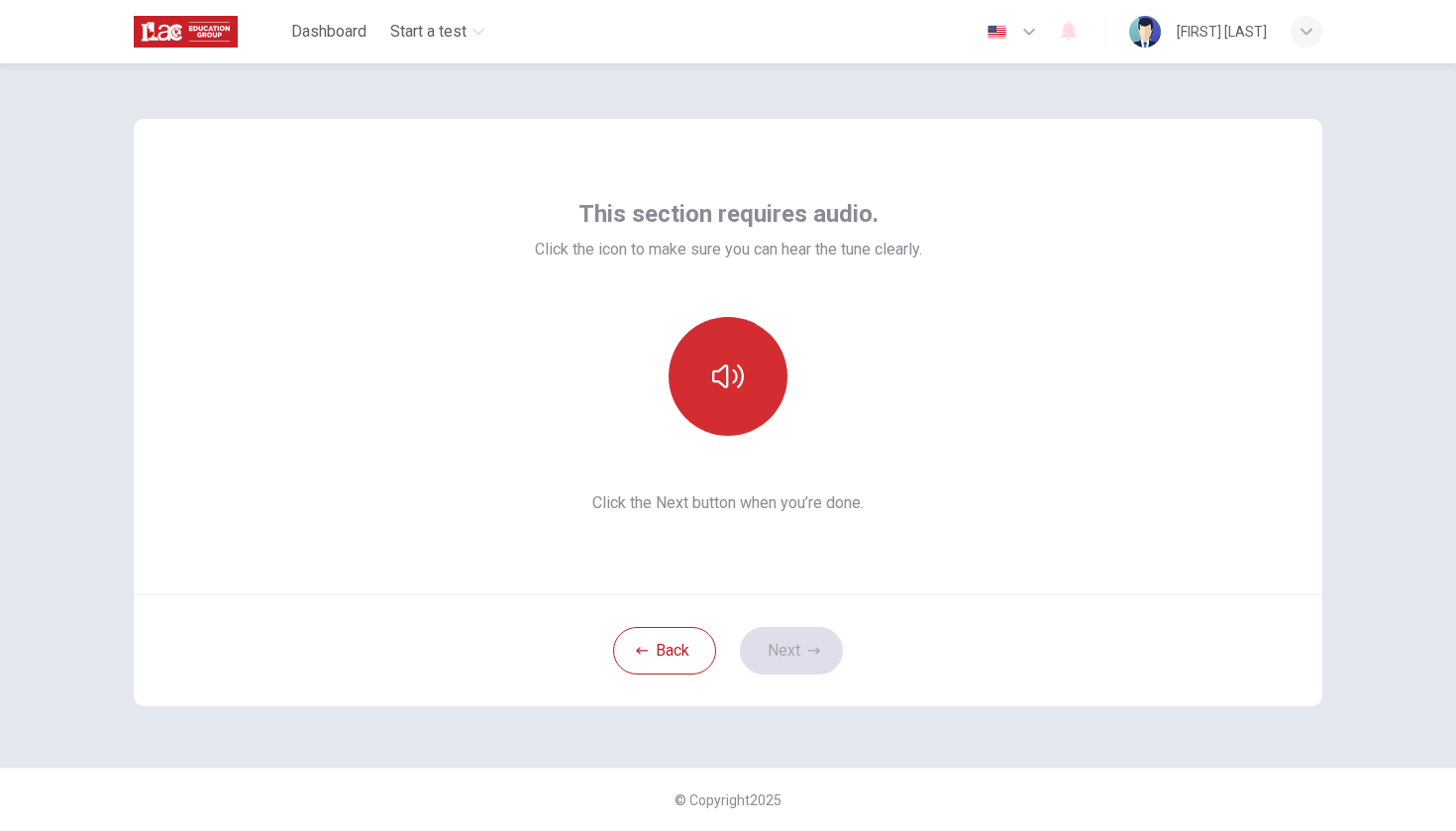 click at bounding box center [728, 376] 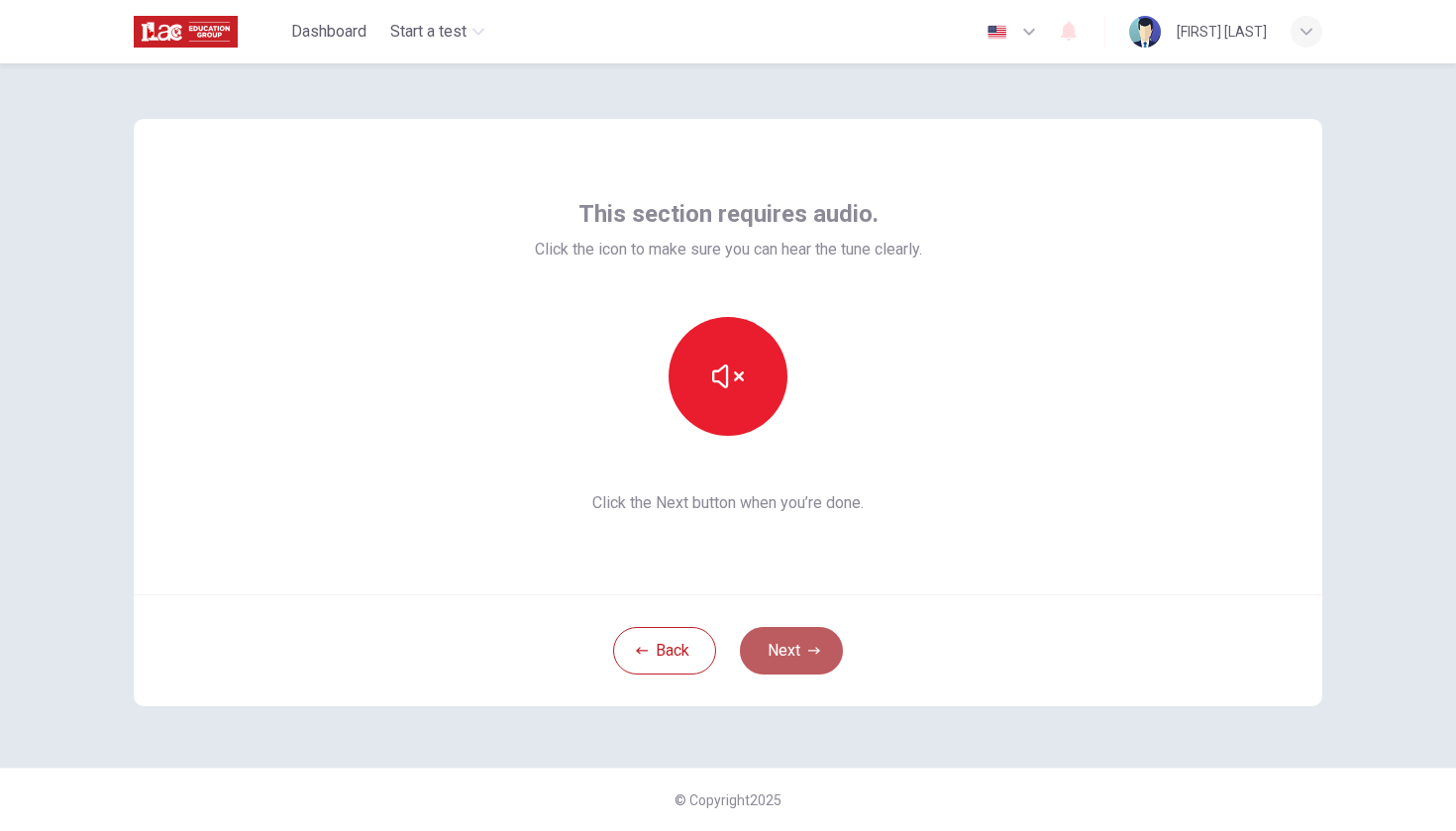 click on "Next" at bounding box center (791, 651) 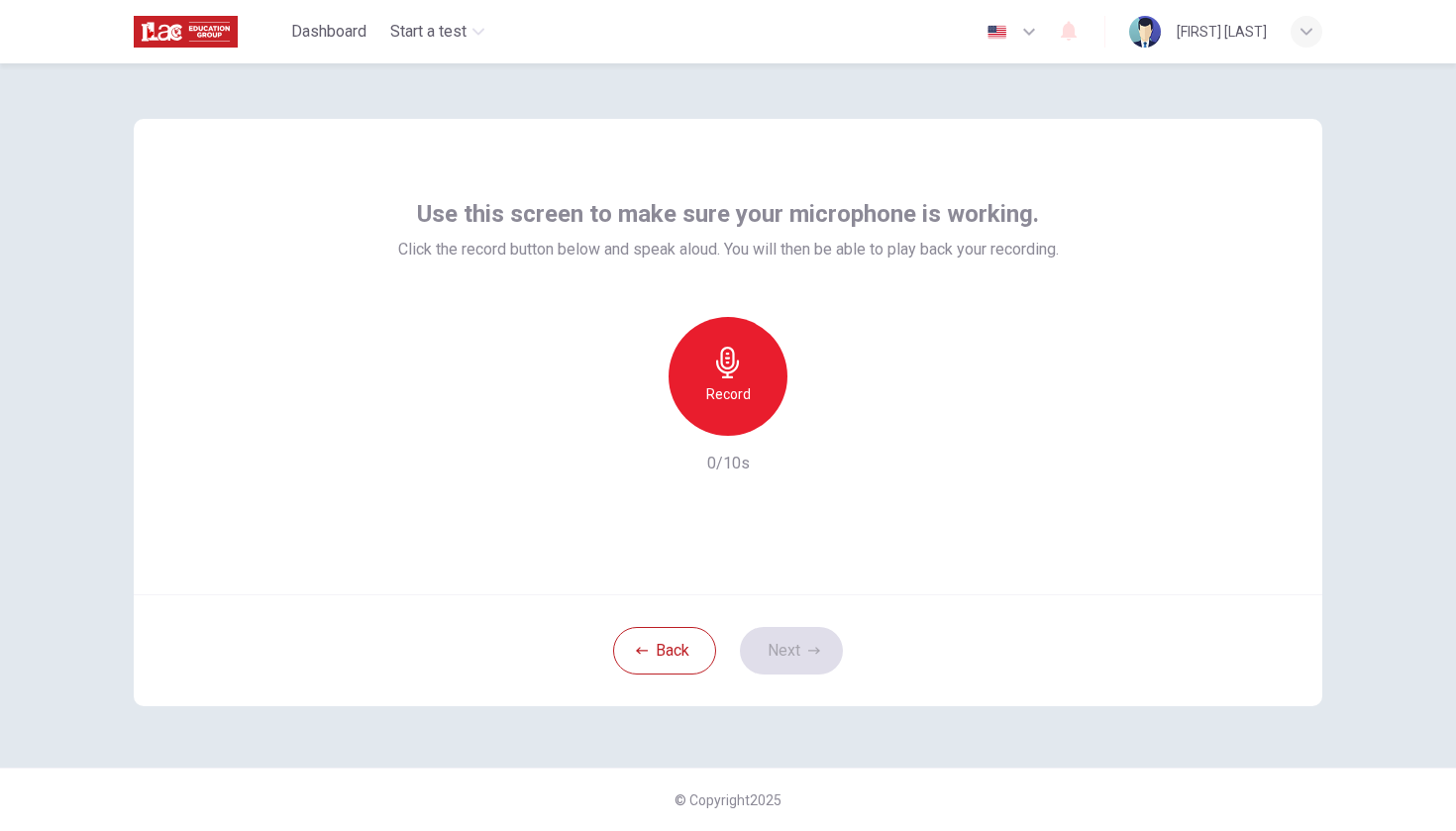 click on "Record" at bounding box center (728, 376) 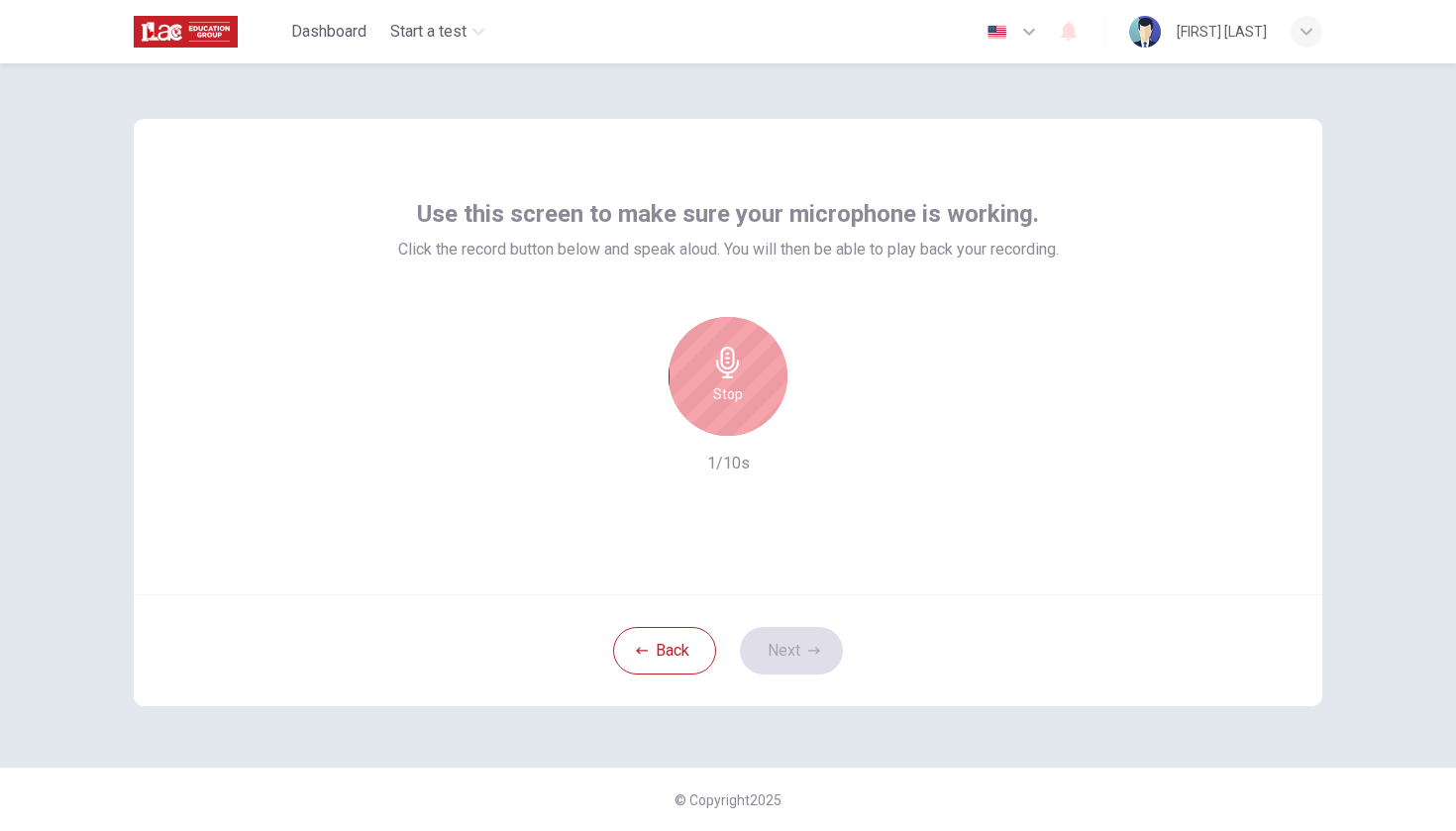 click on "Stop" at bounding box center (728, 394) 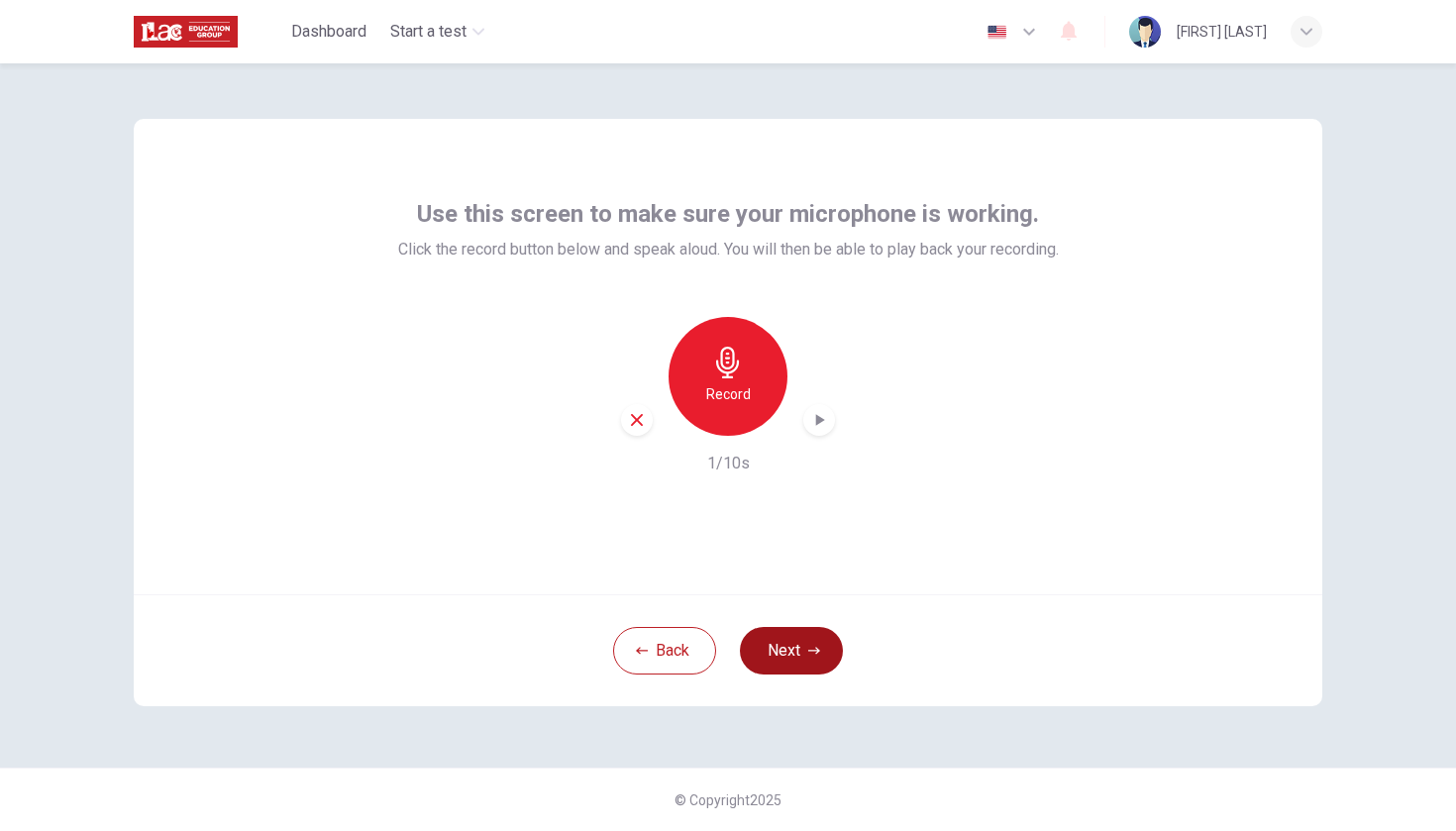 click on "Next" at bounding box center (791, 651) 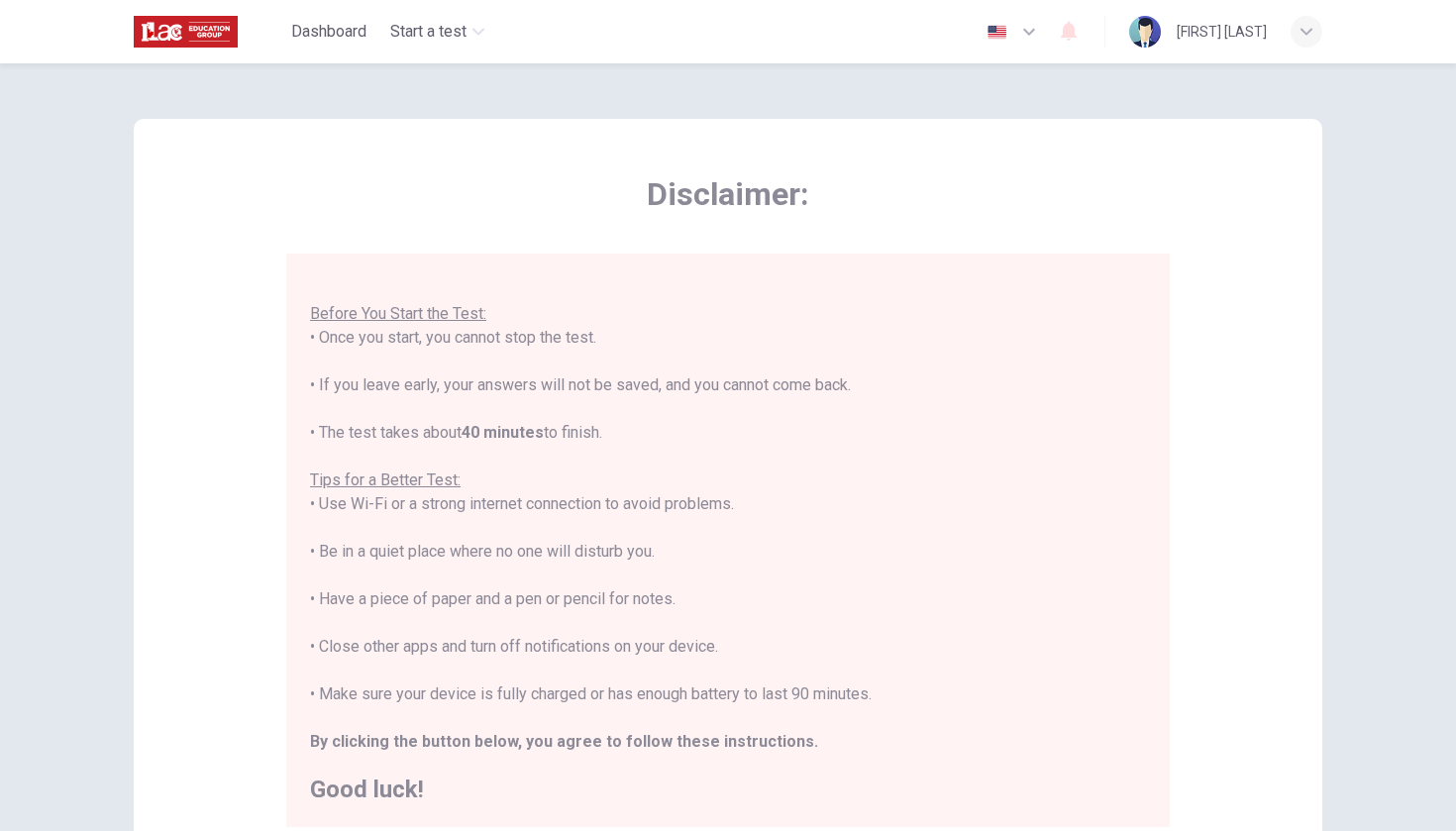 scroll, scrollTop: 21, scrollLeft: 0, axis: vertical 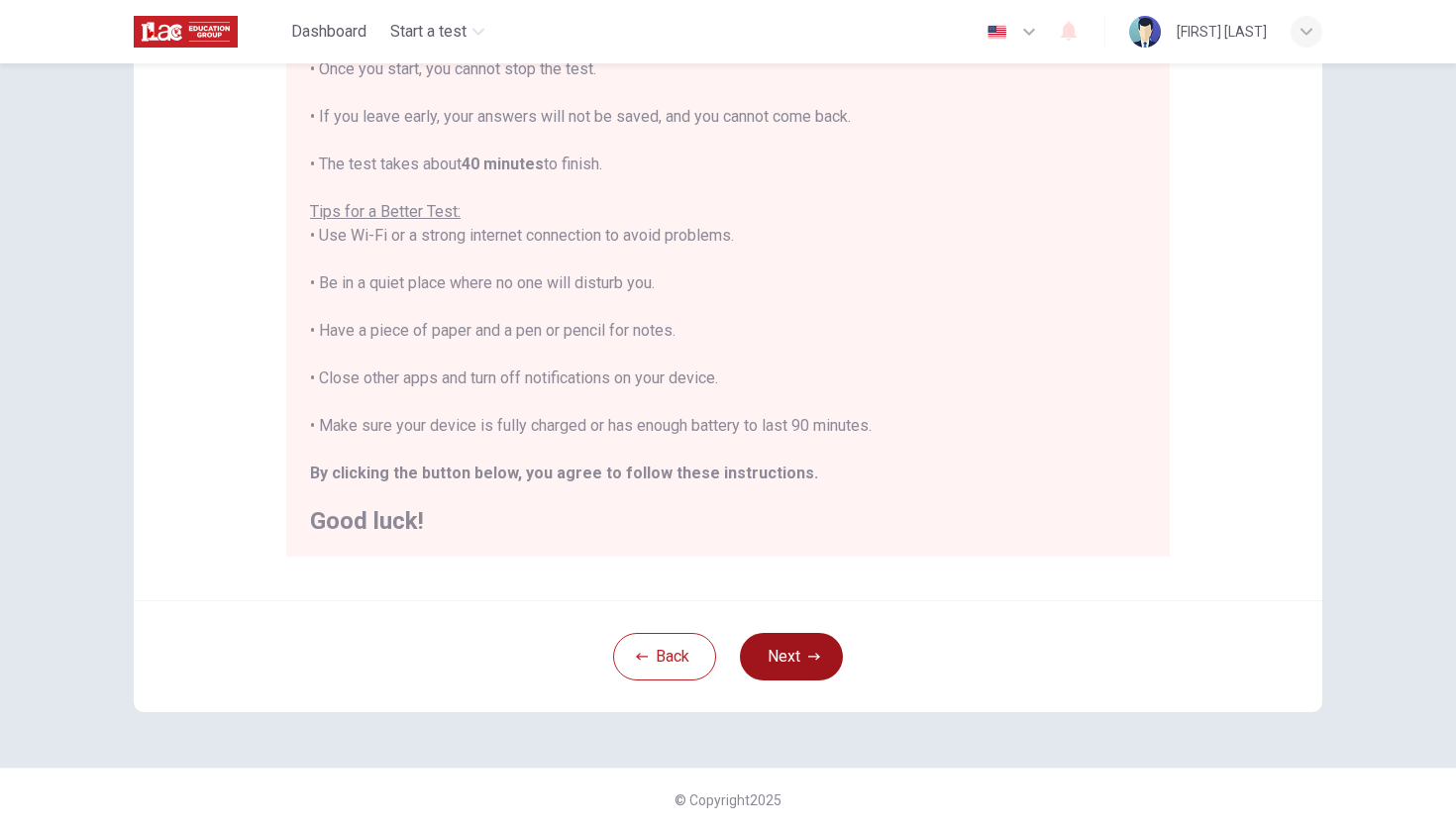 click on "Next" at bounding box center (791, 657) 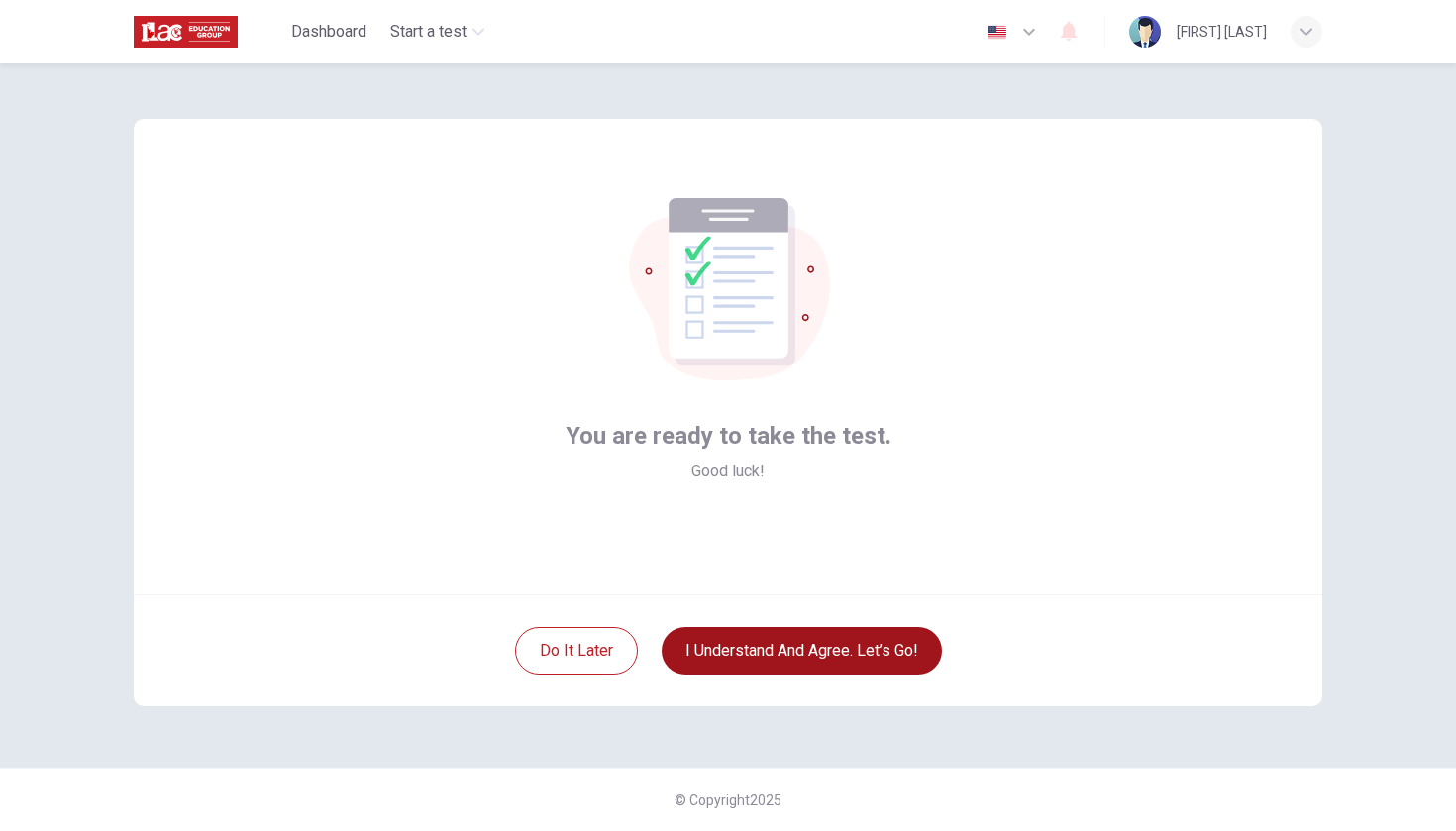 scroll, scrollTop: 0, scrollLeft: 0, axis: both 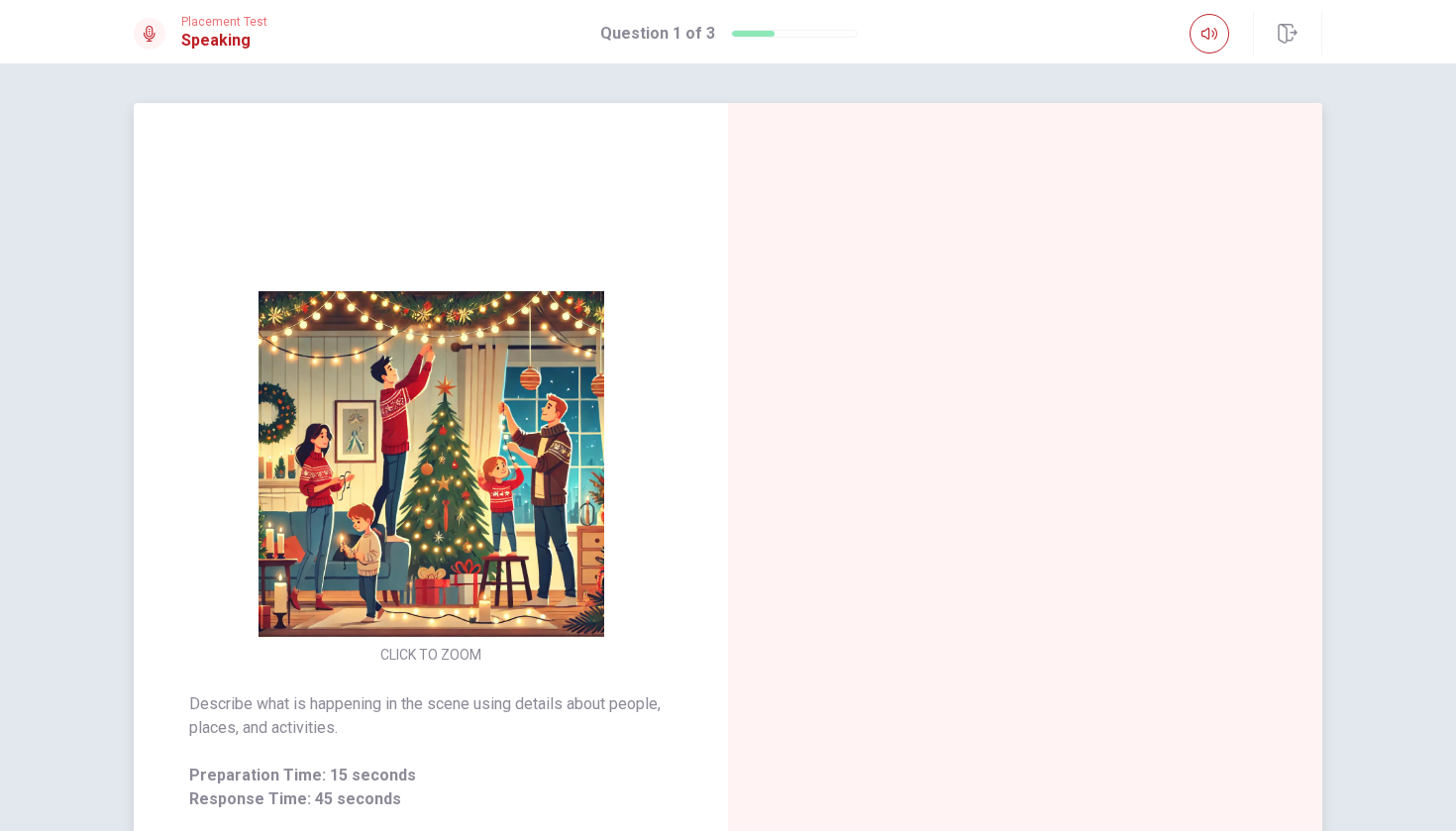 click at bounding box center (431, 464) 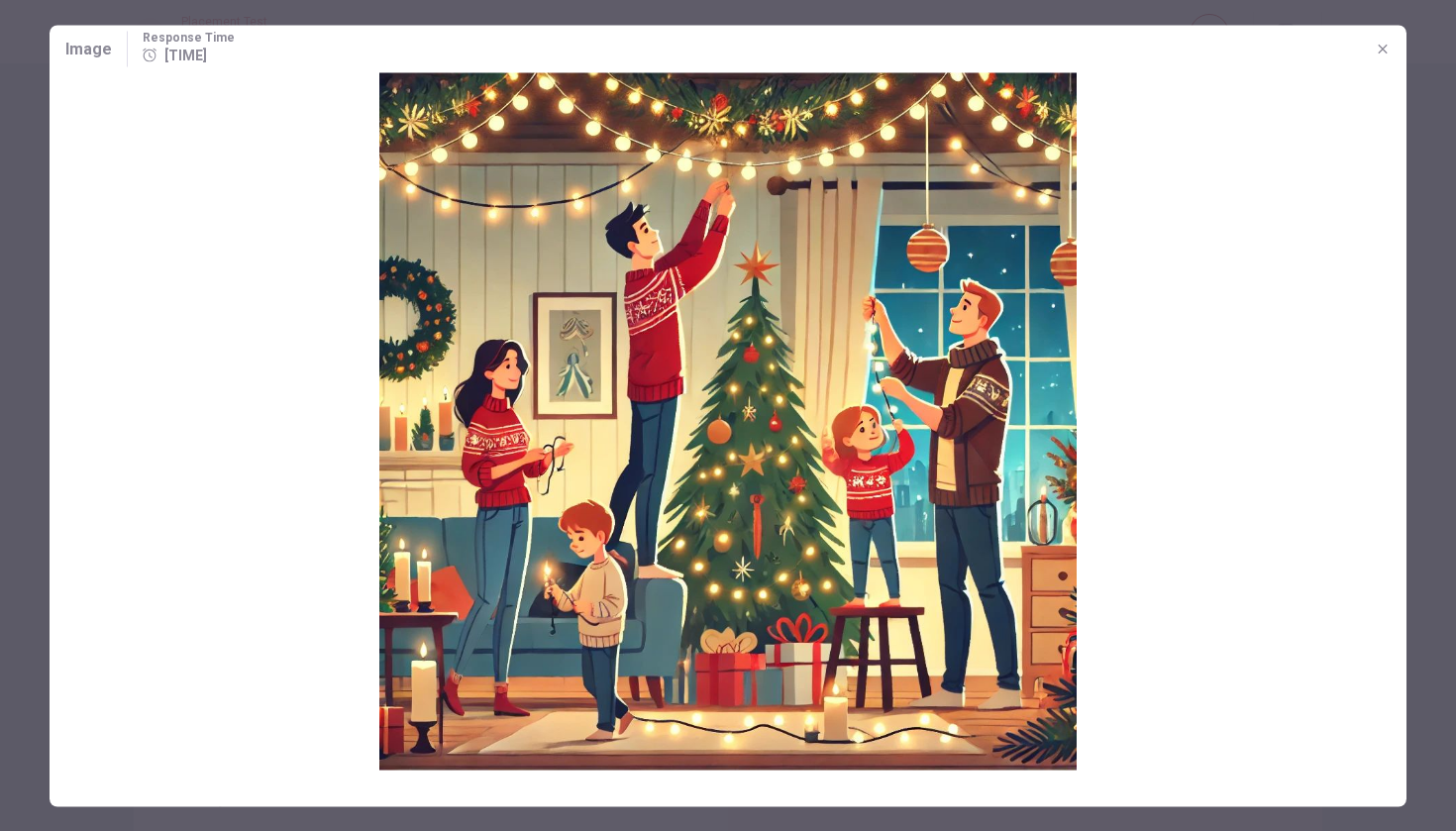 click at bounding box center (1383, 49) 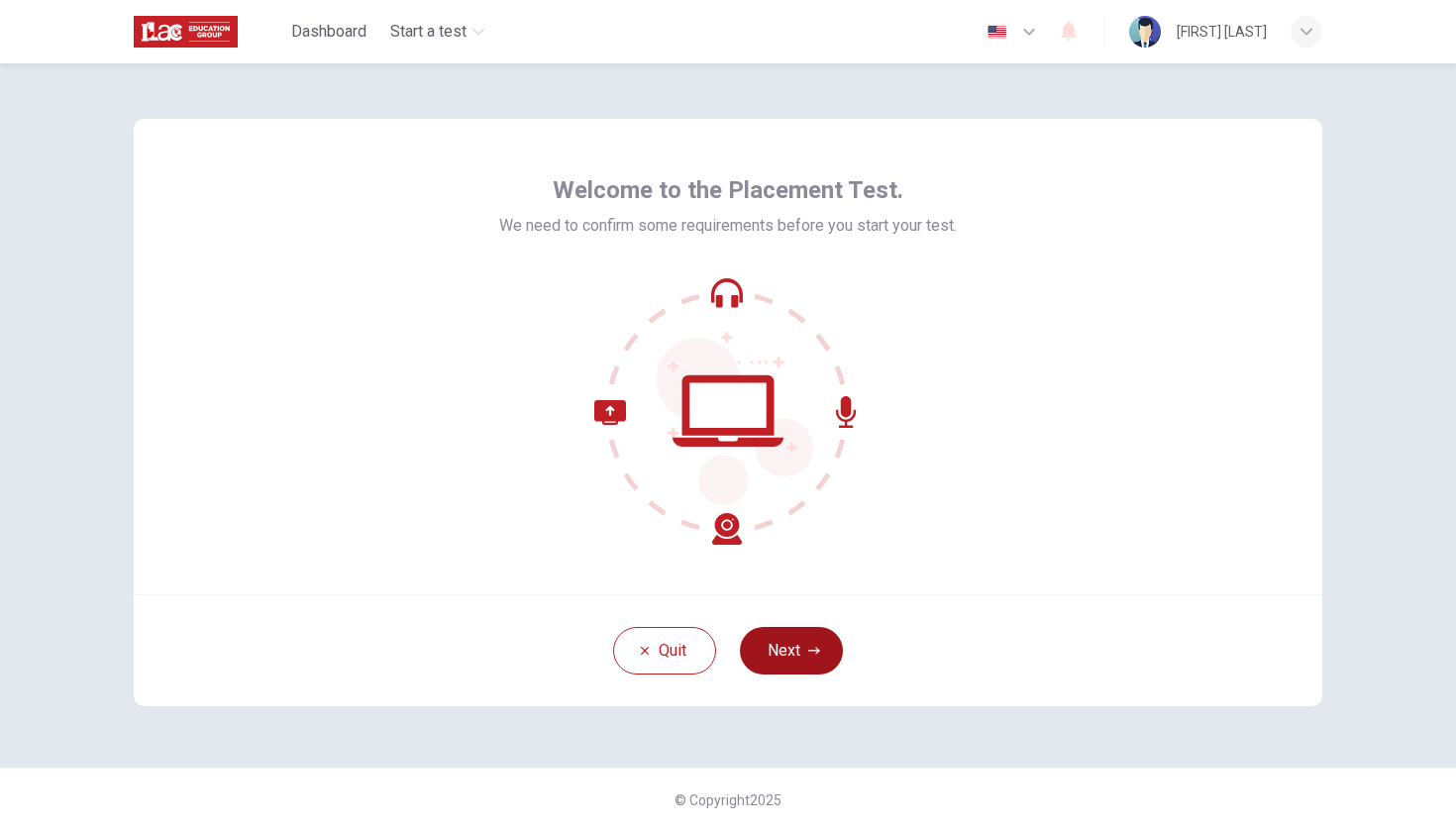 click on "Next" at bounding box center (791, 651) 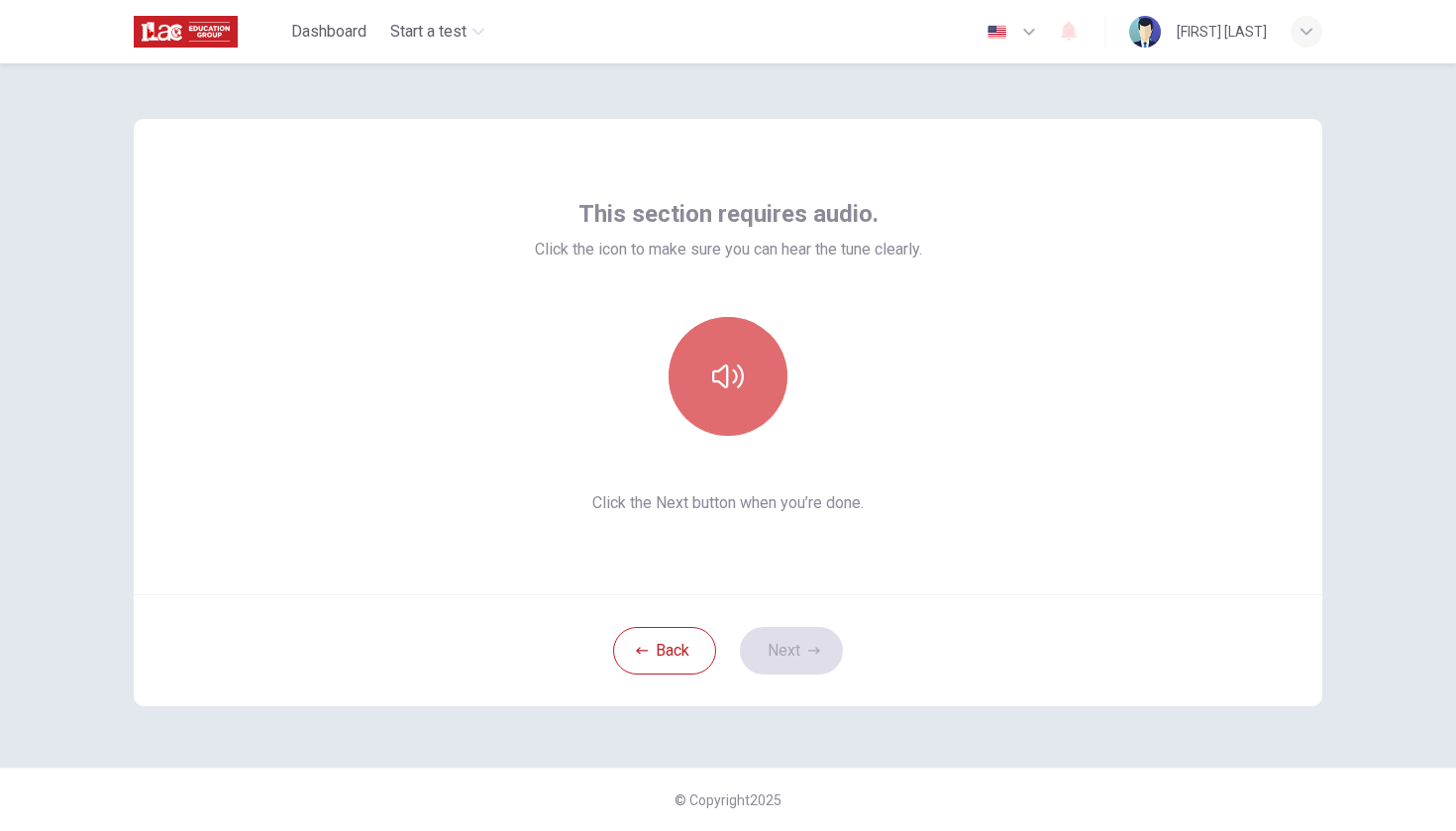 click at bounding box center [728, 376] 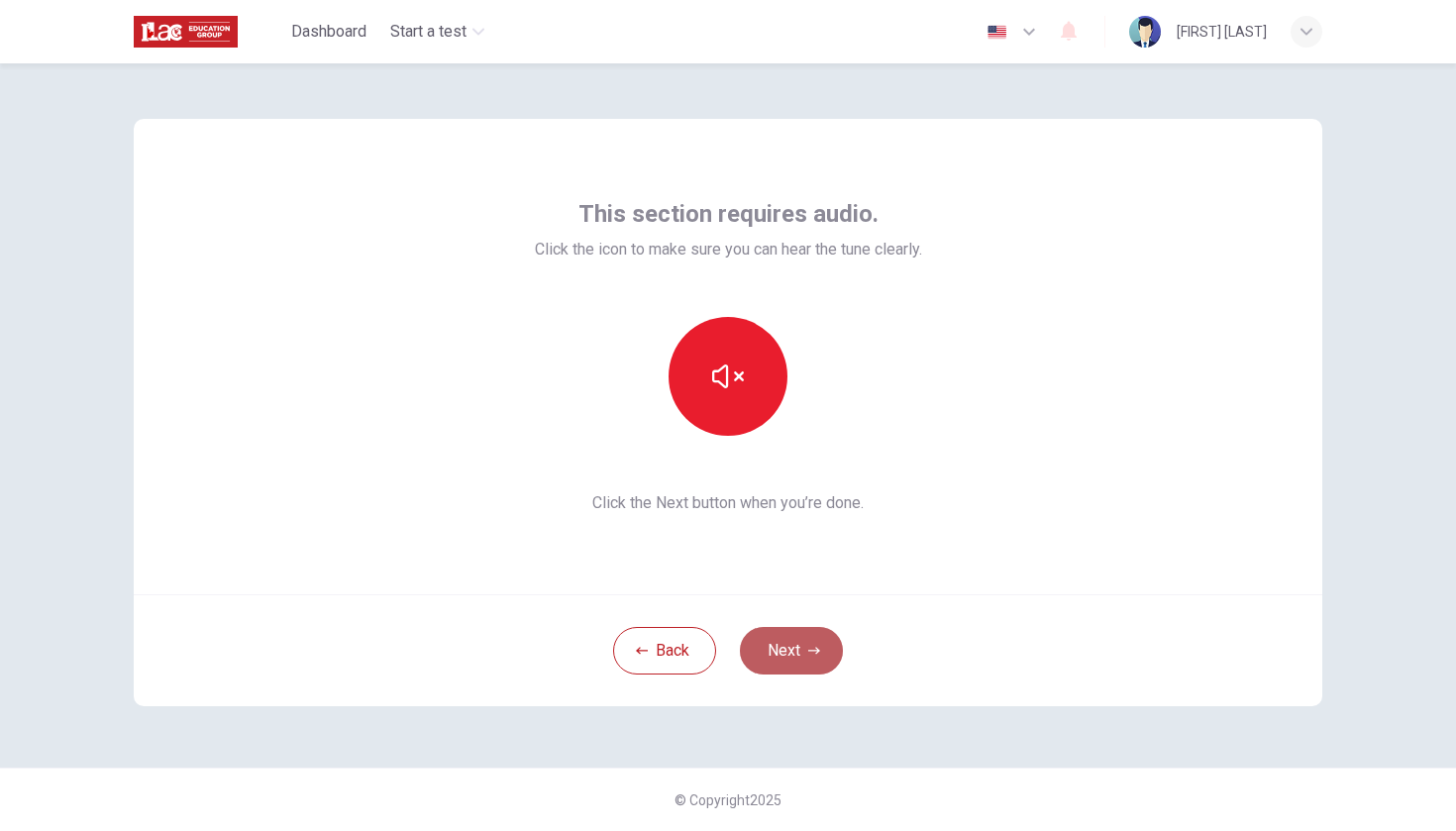 click on "Next" at bounding box center (791, 651) 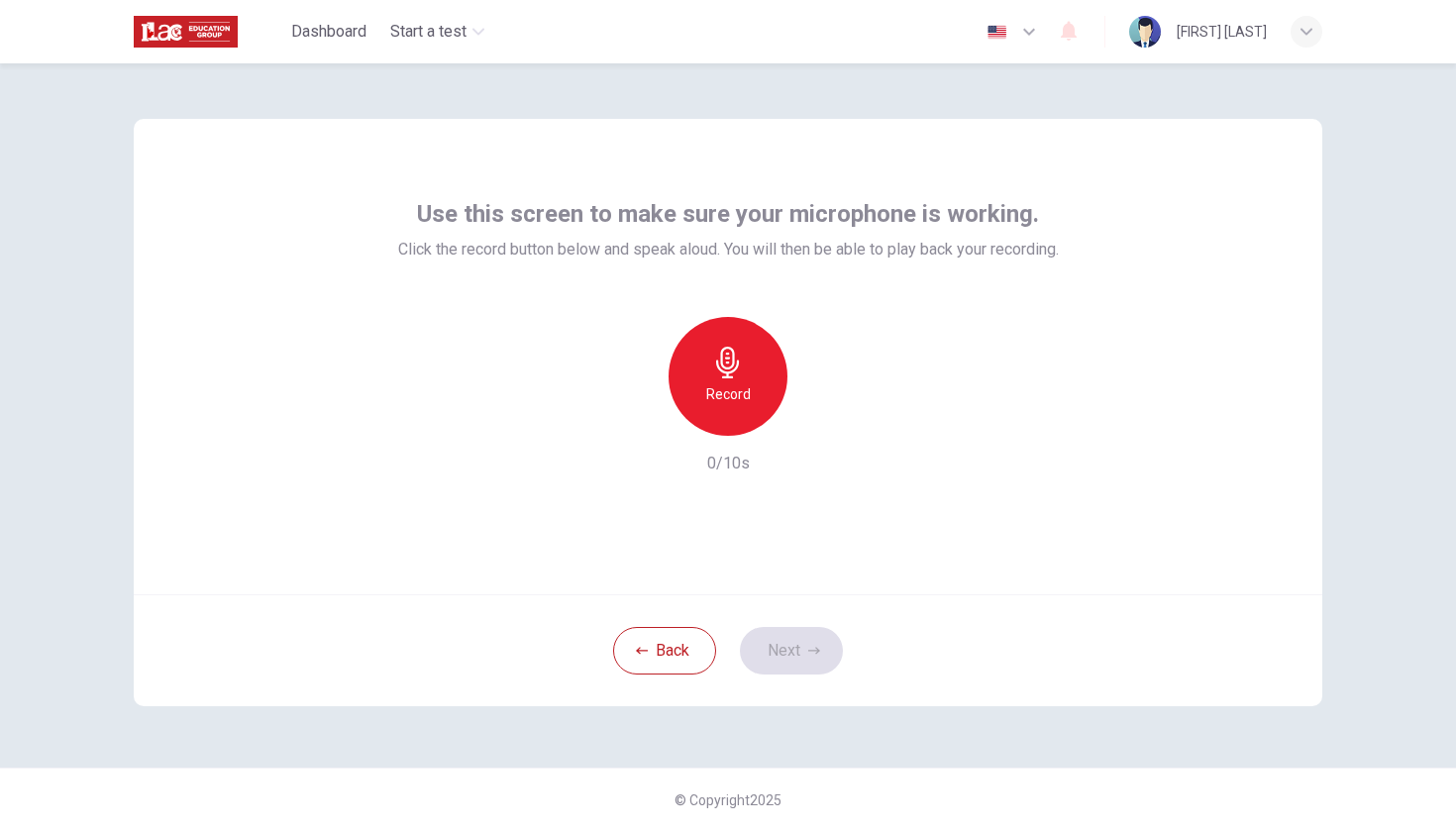click on "Record" at bounding box center [728, 376] 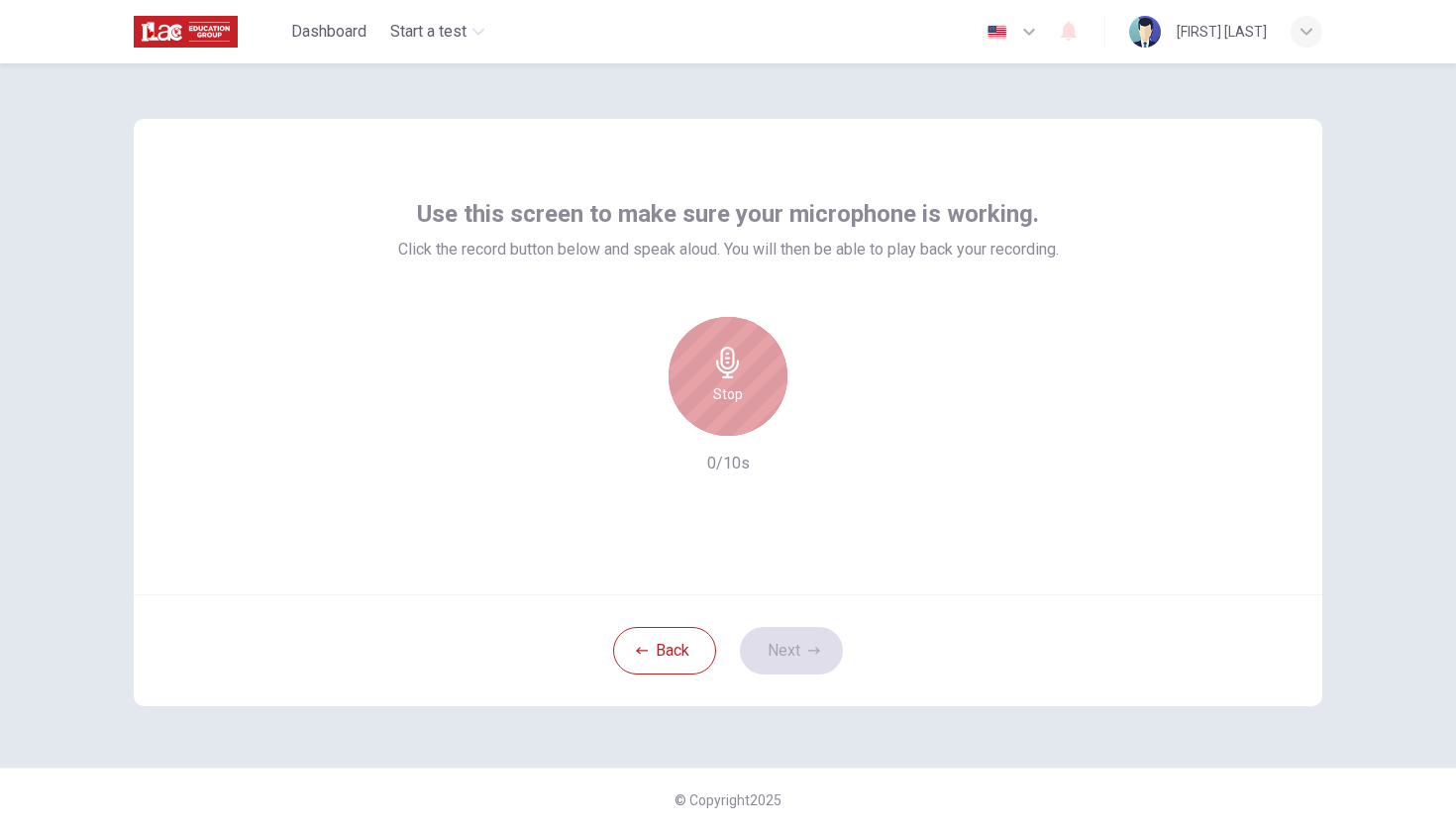 click on "Stop" at bounding box center [728, 376] 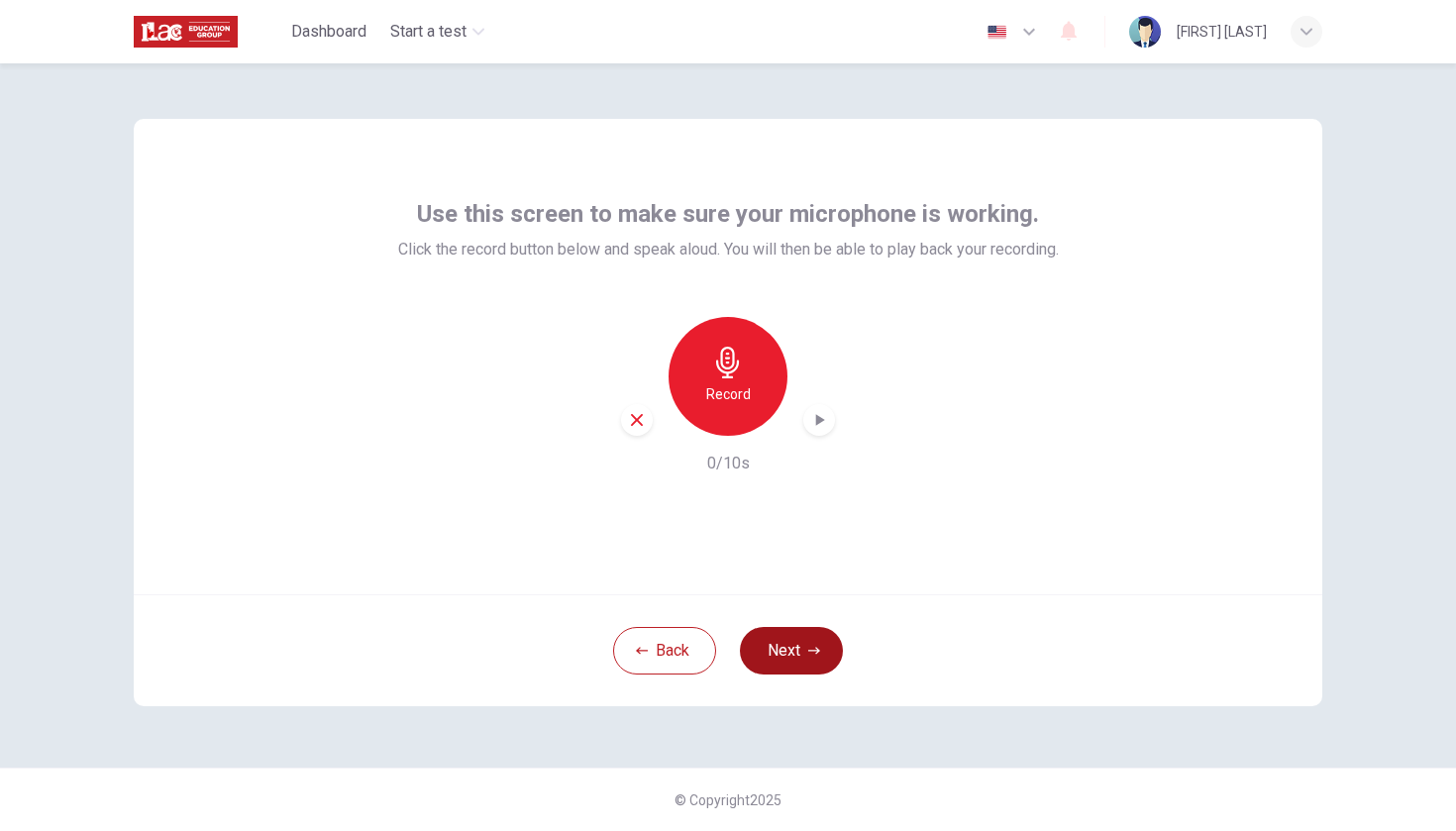 click on "Next" at bounding box center (791, 651) 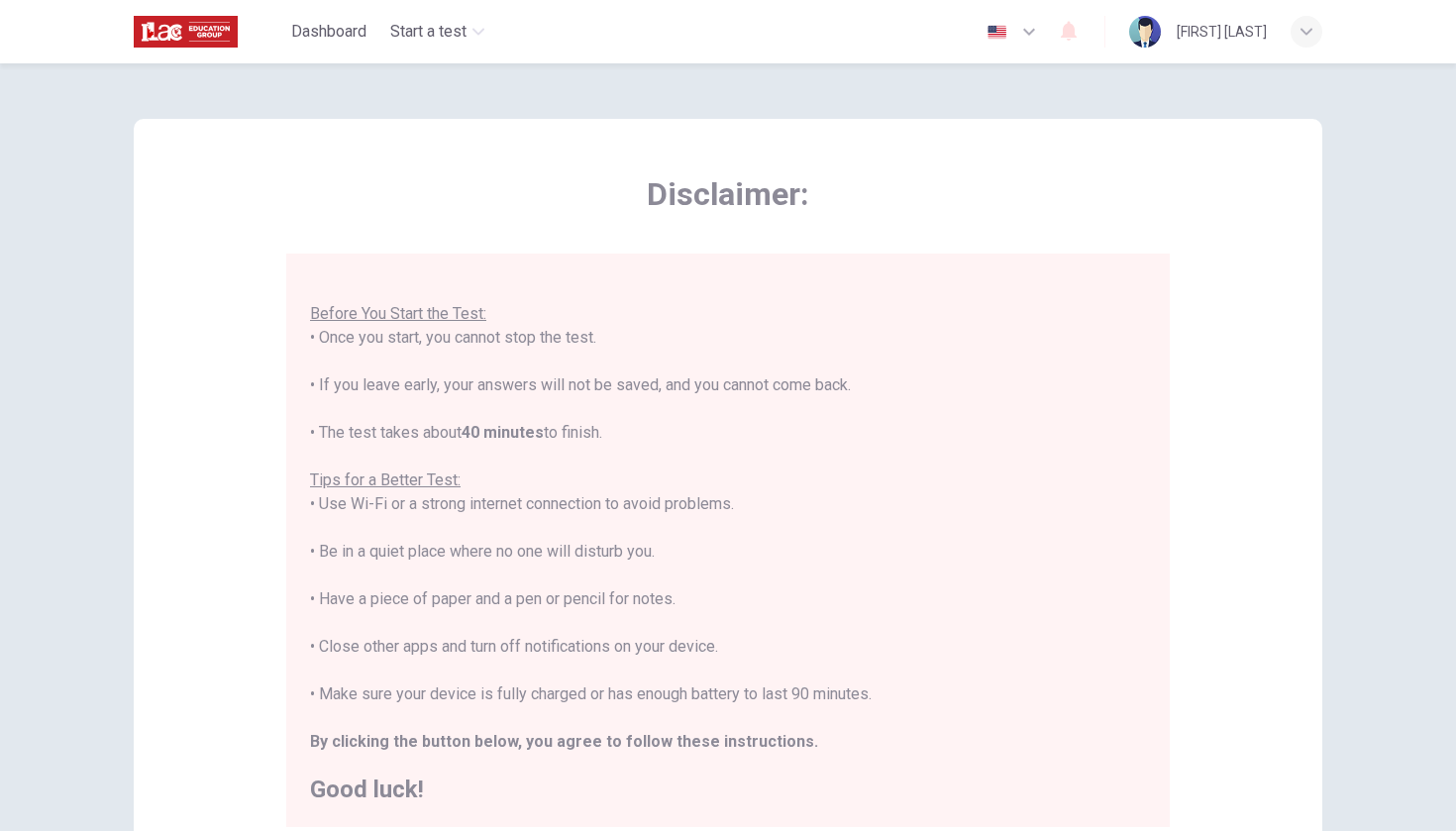 scroll, scrollTop: 21, scrollLeft: 0, axis: vertical 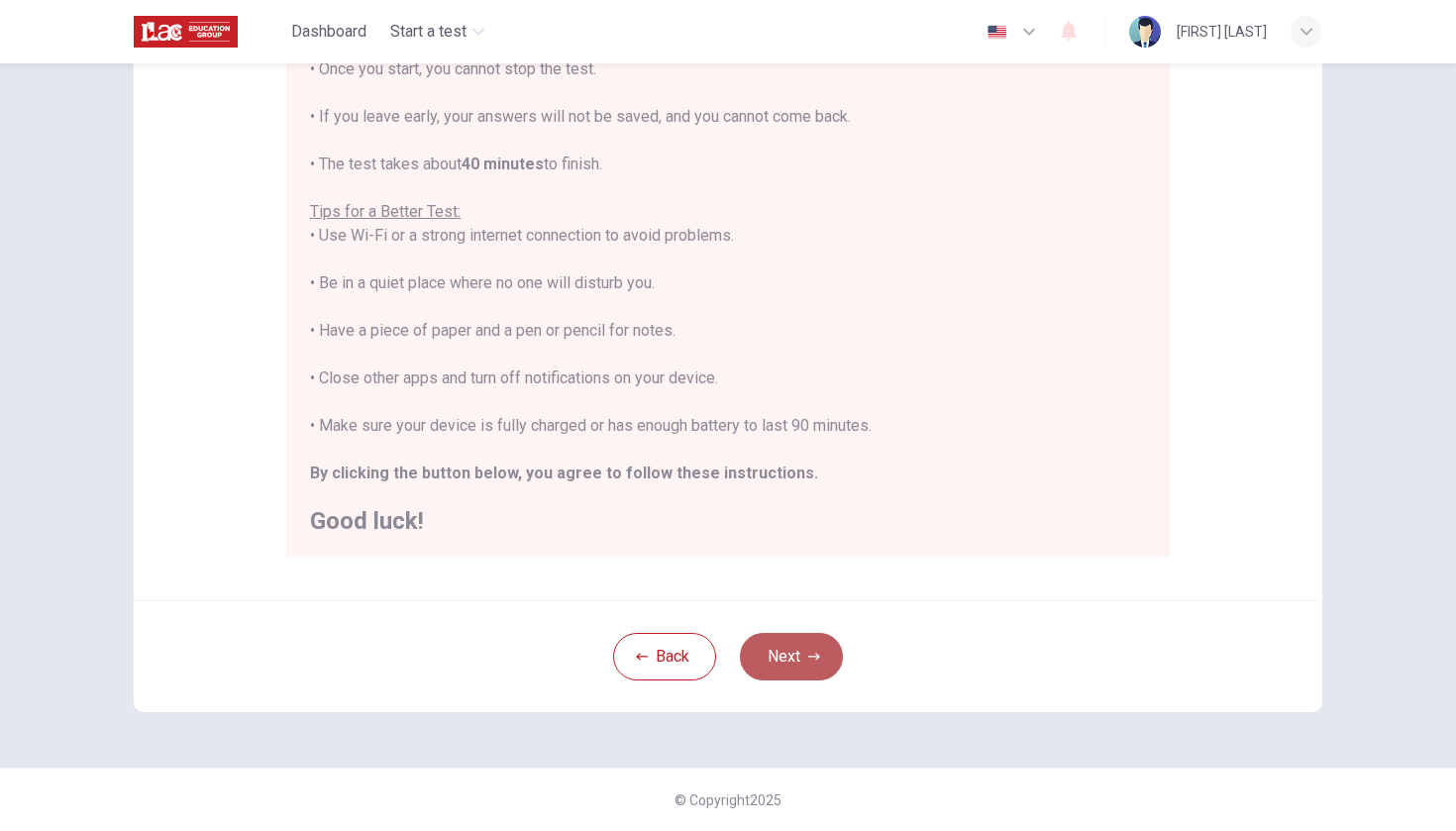 click on "Next" at bounding box center (791, 657) 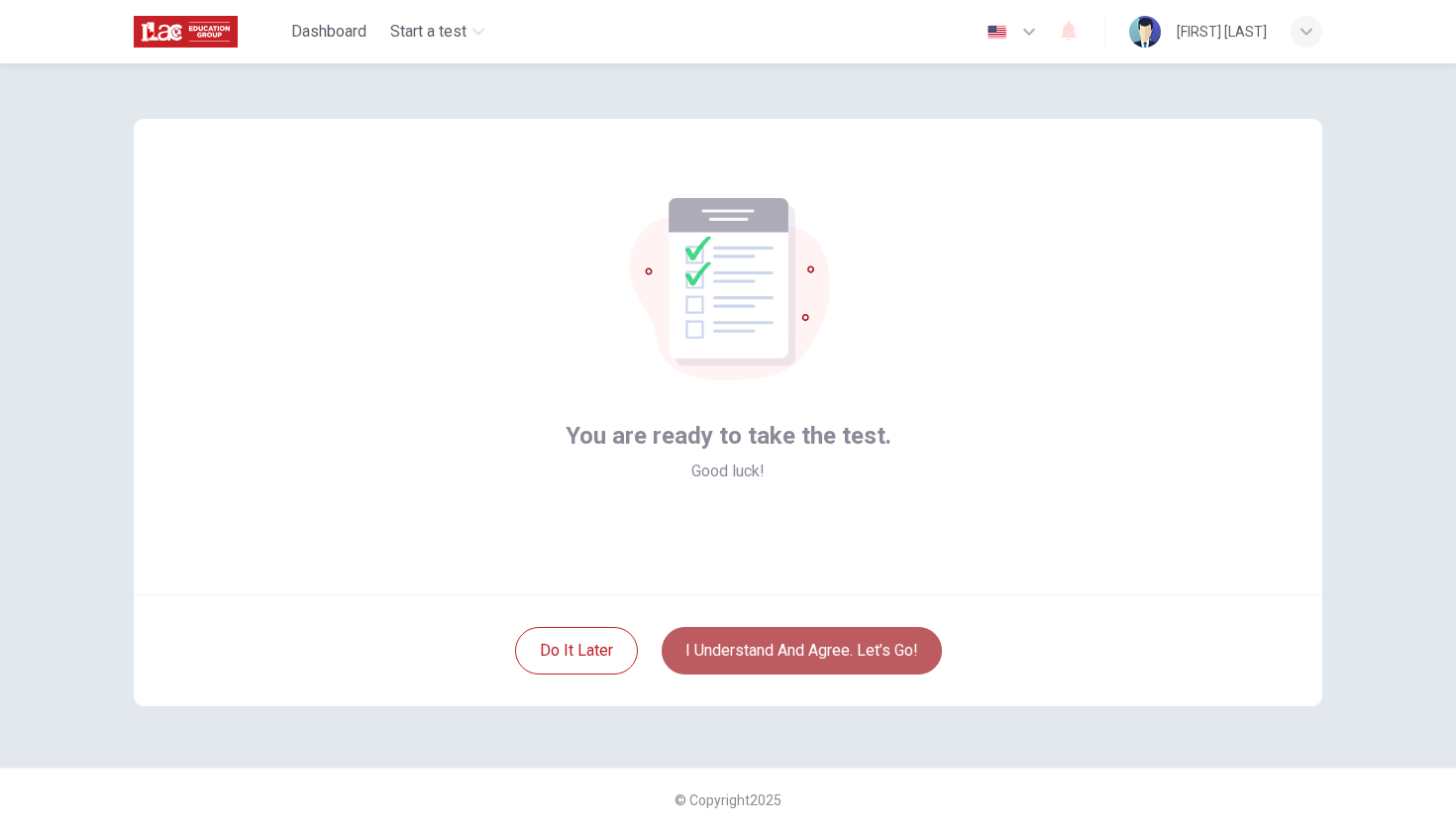 click on "I understand and agree. Let’s go!" at bounding box center [801, 651] 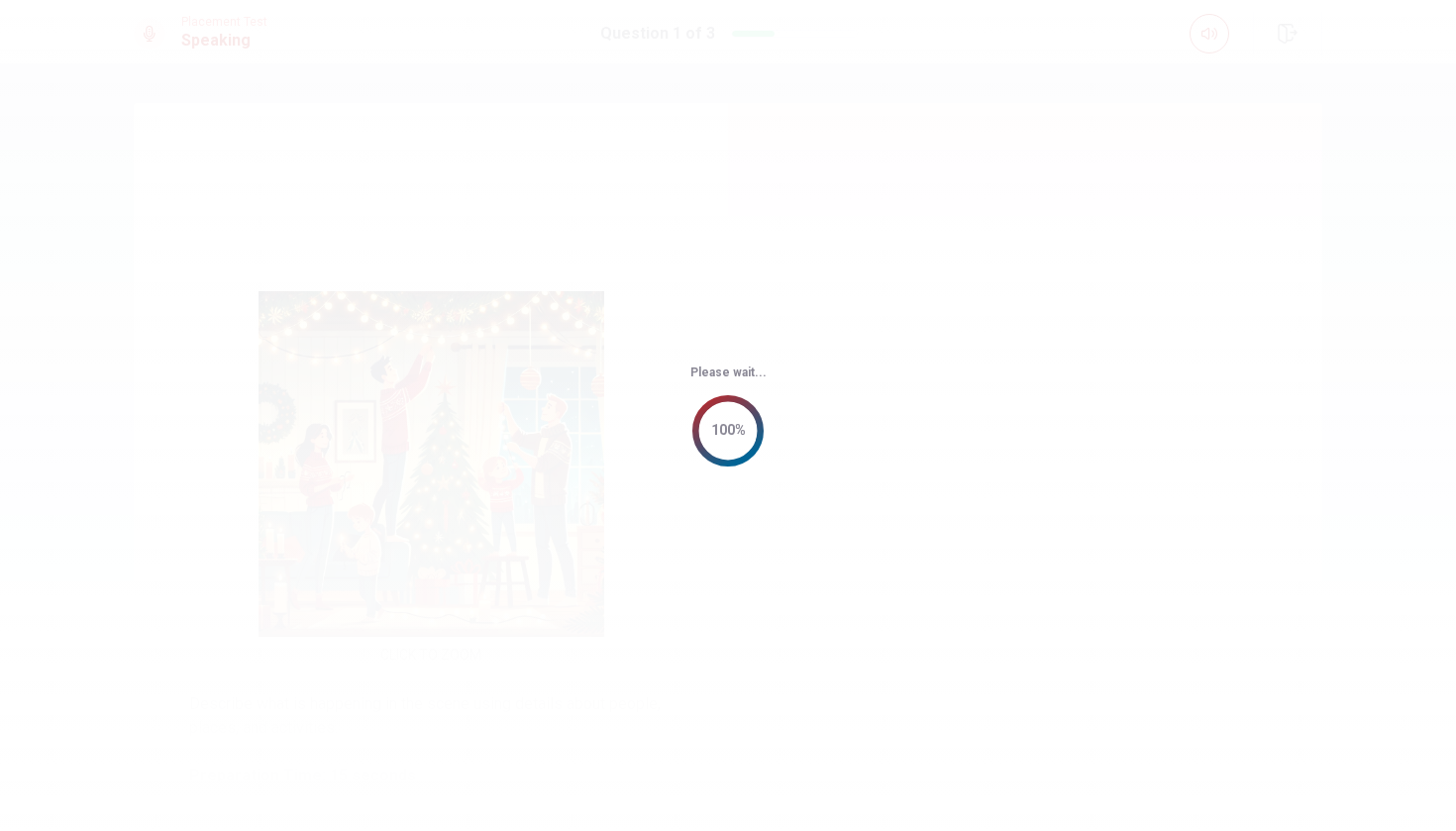 click on "Please wait... 100%" at bounding box center (728, 415) 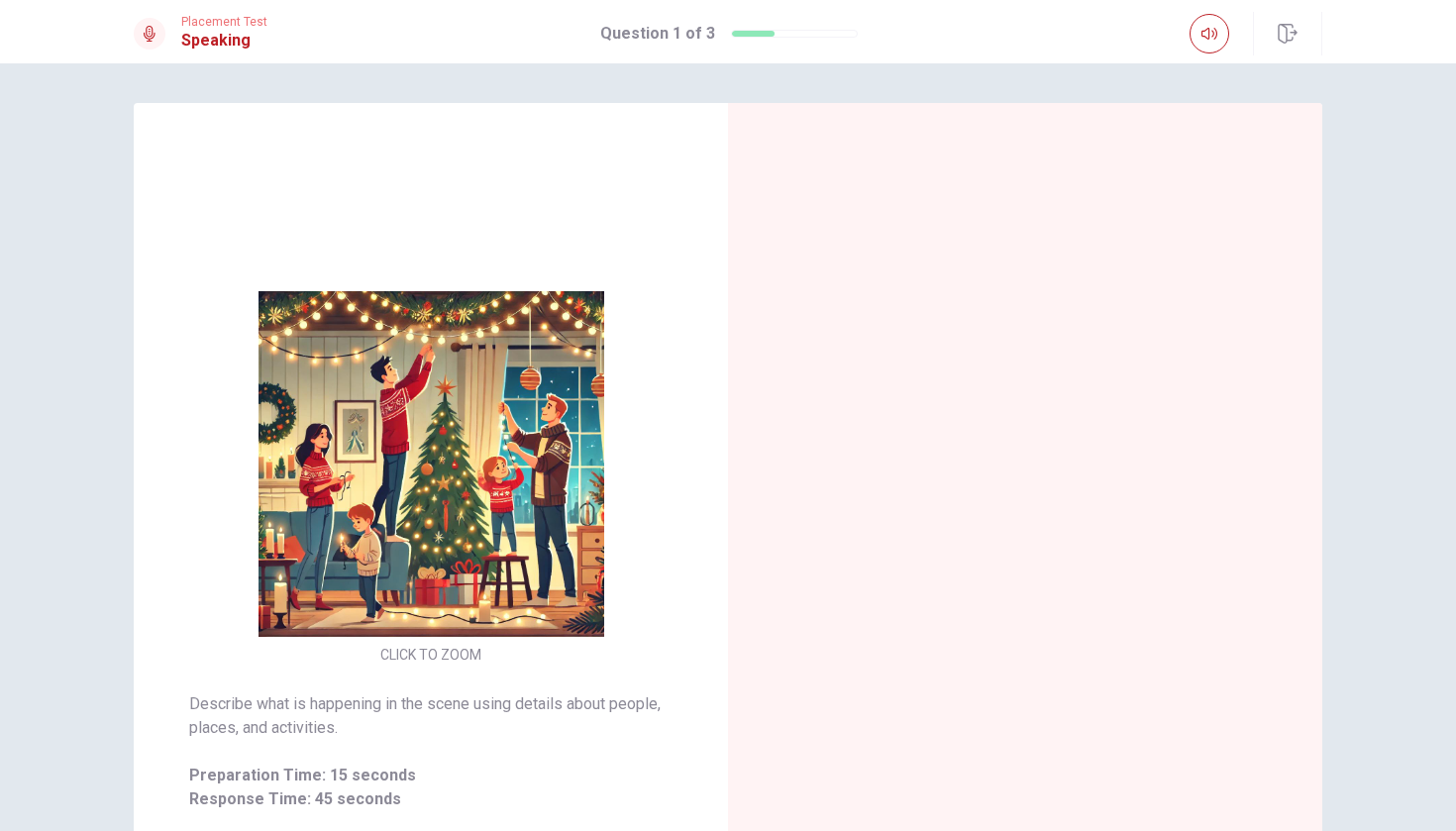 click at bounding box center (431, 464) 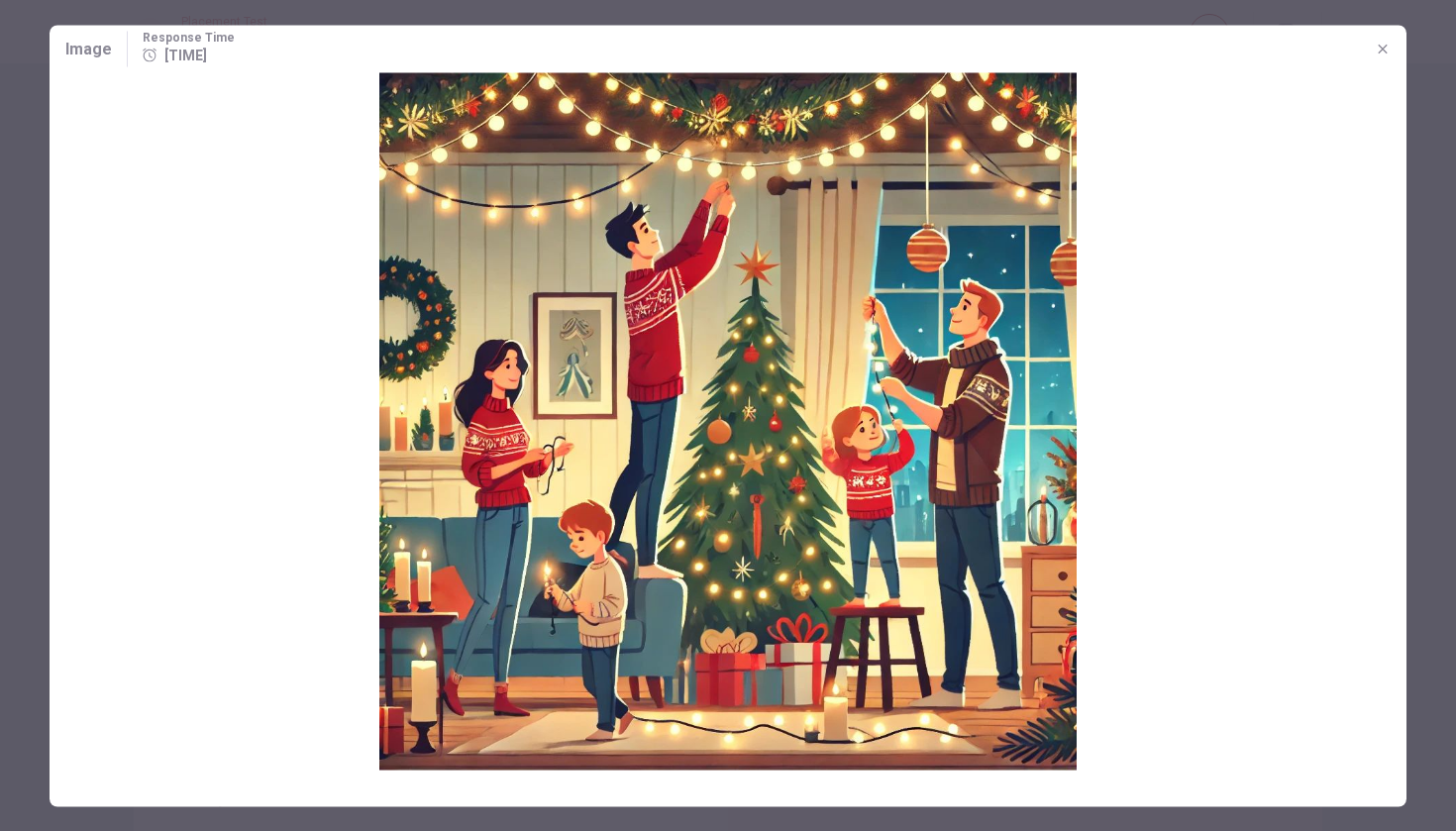 click at bounding box center (1383, 49) 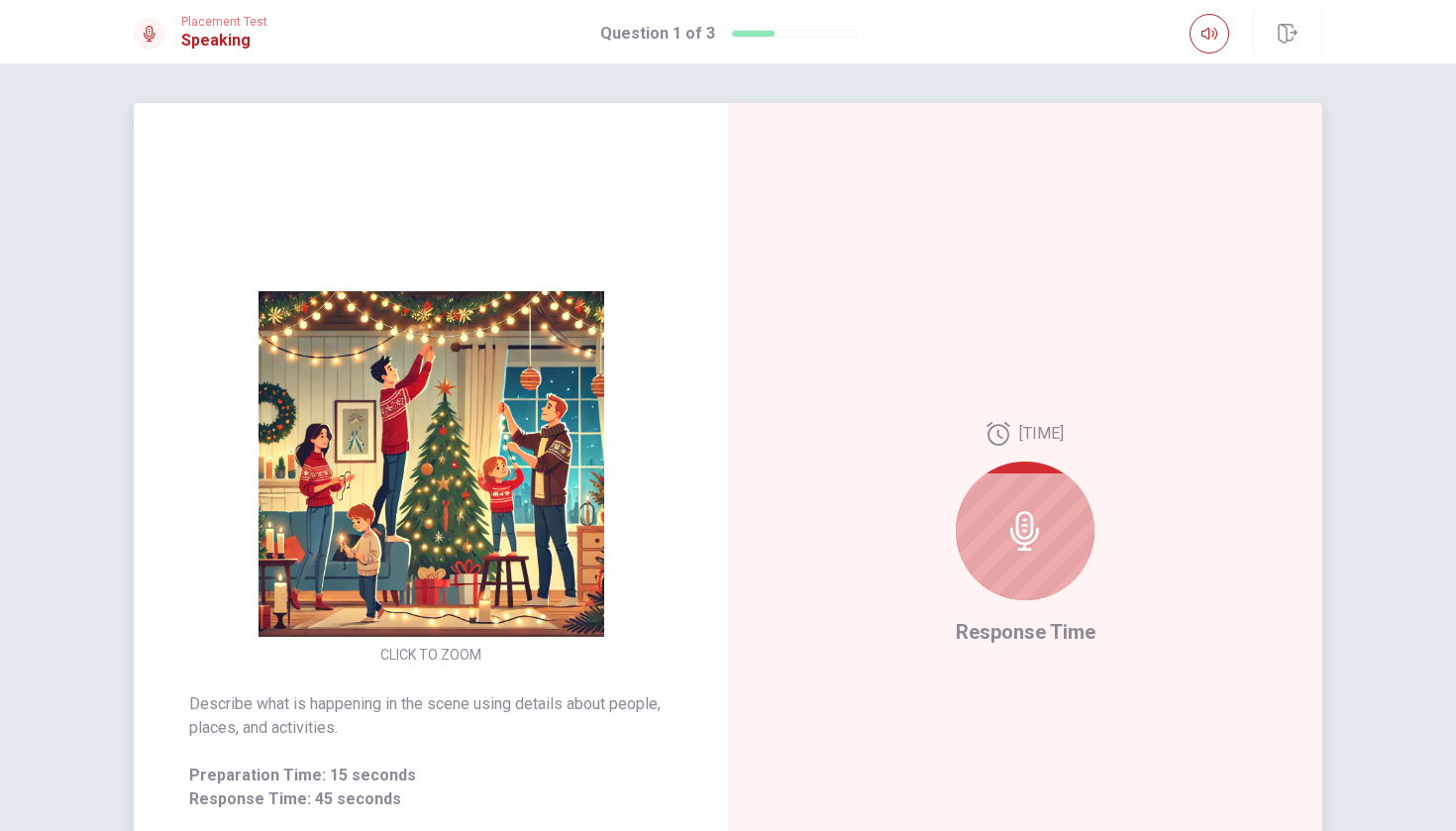 click at bounding box center [1025, 531] 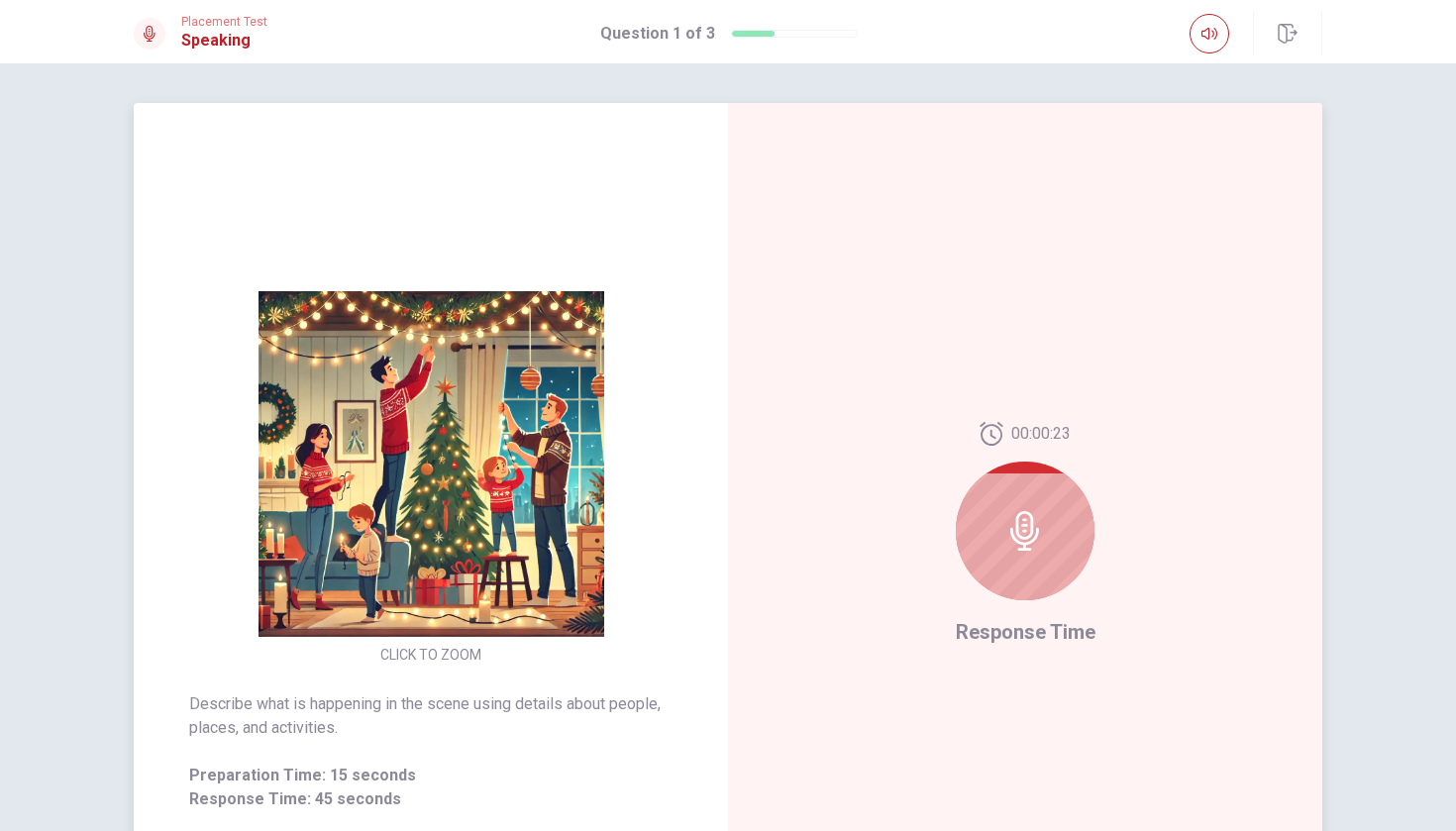 click at bounding box center [1025, 531] 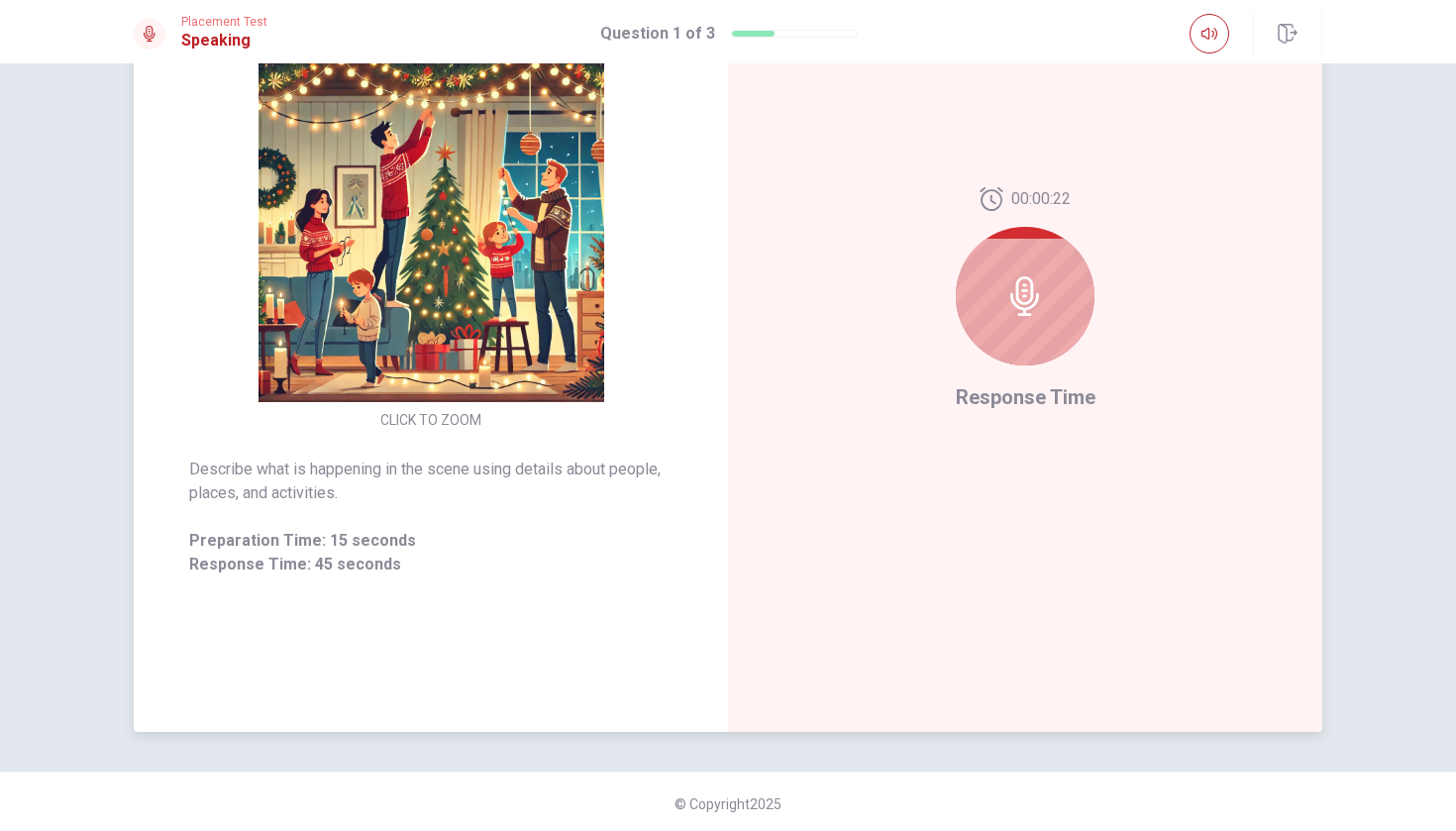 scroll, scrollTop: 239, scrollLeft: 0, axis: vertical 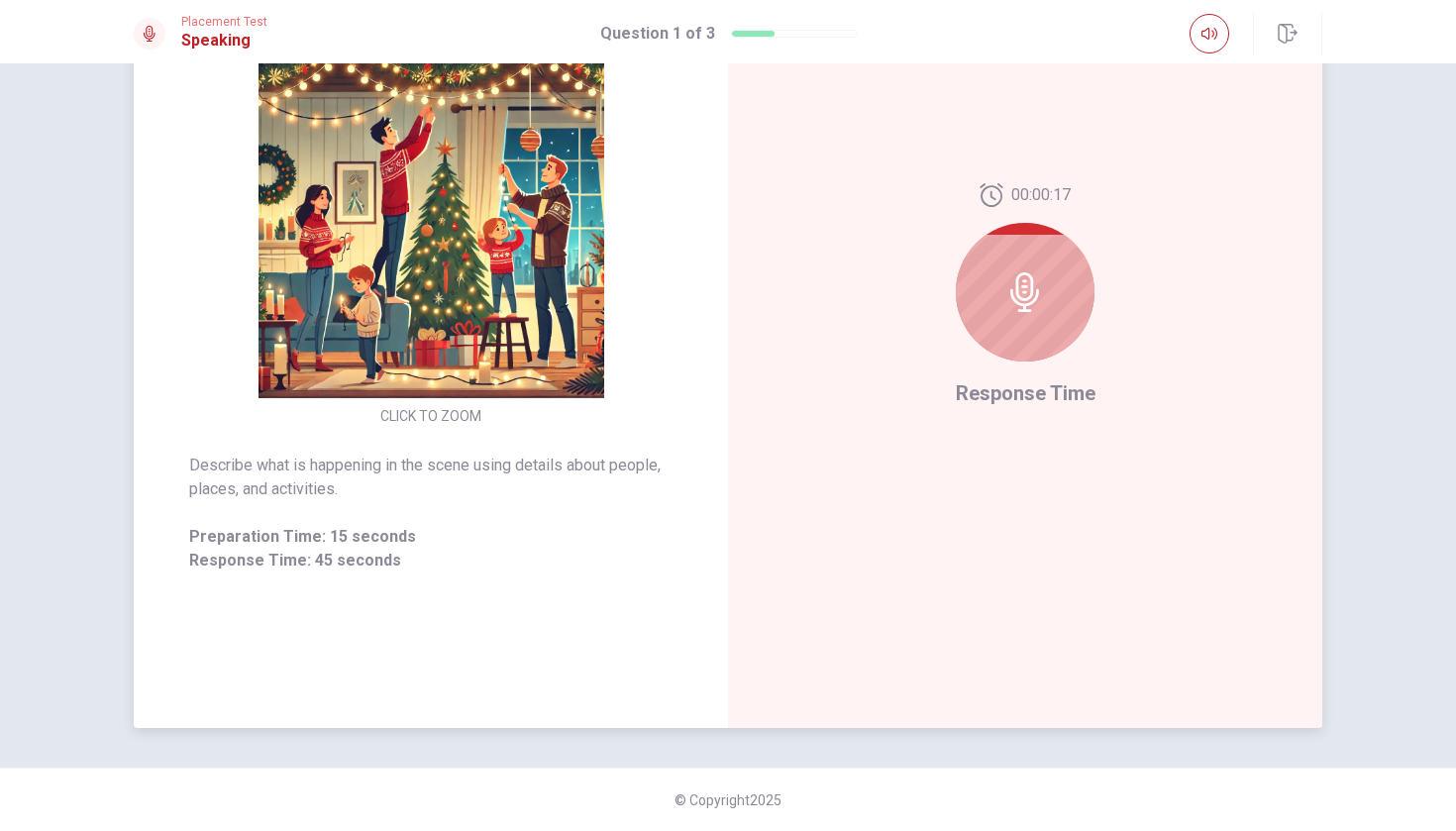 click at bounding box center [1025, 292] 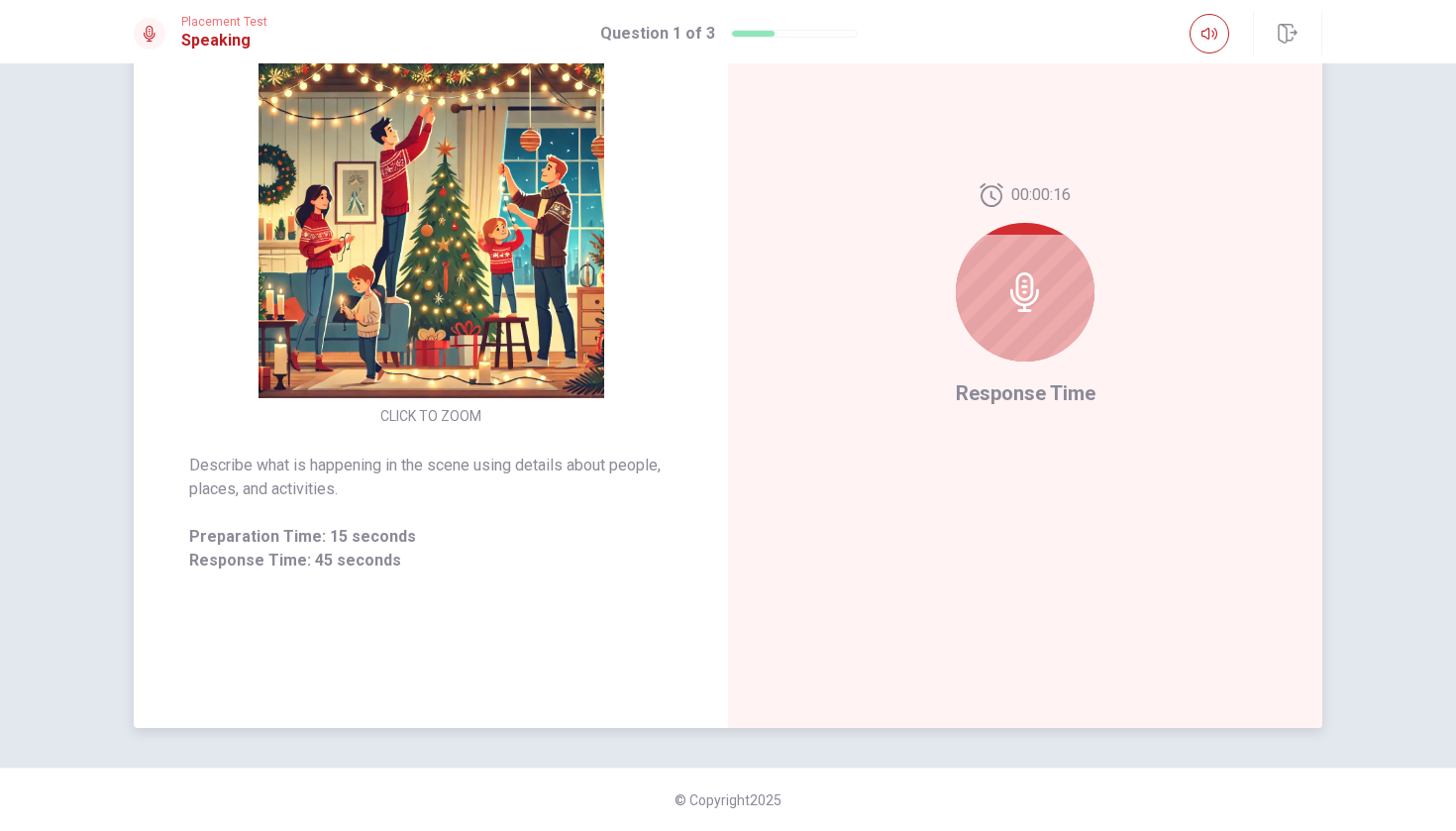 click at bounding box center (1025, 292) 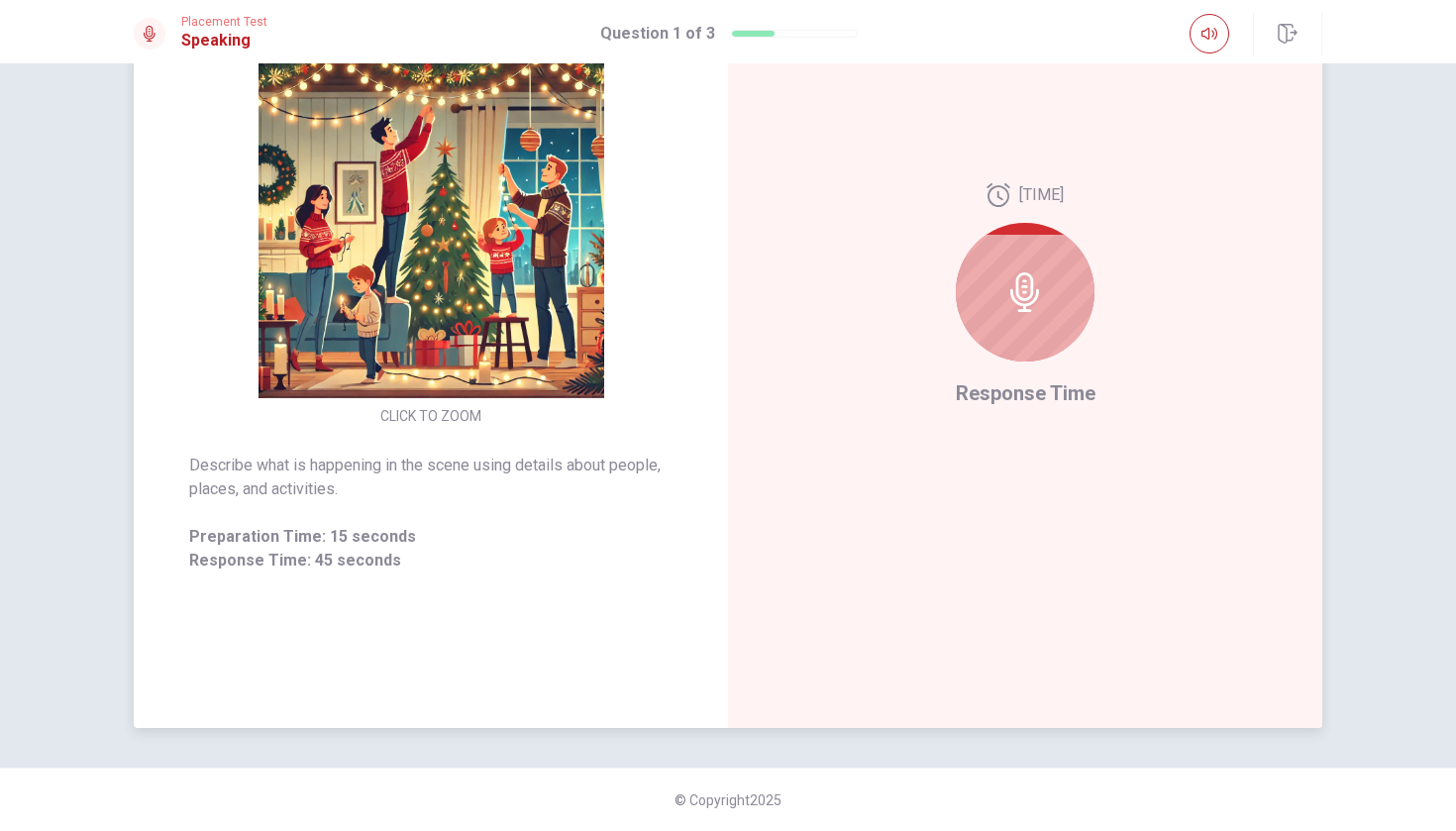 click at bounding box center (1025, 292) 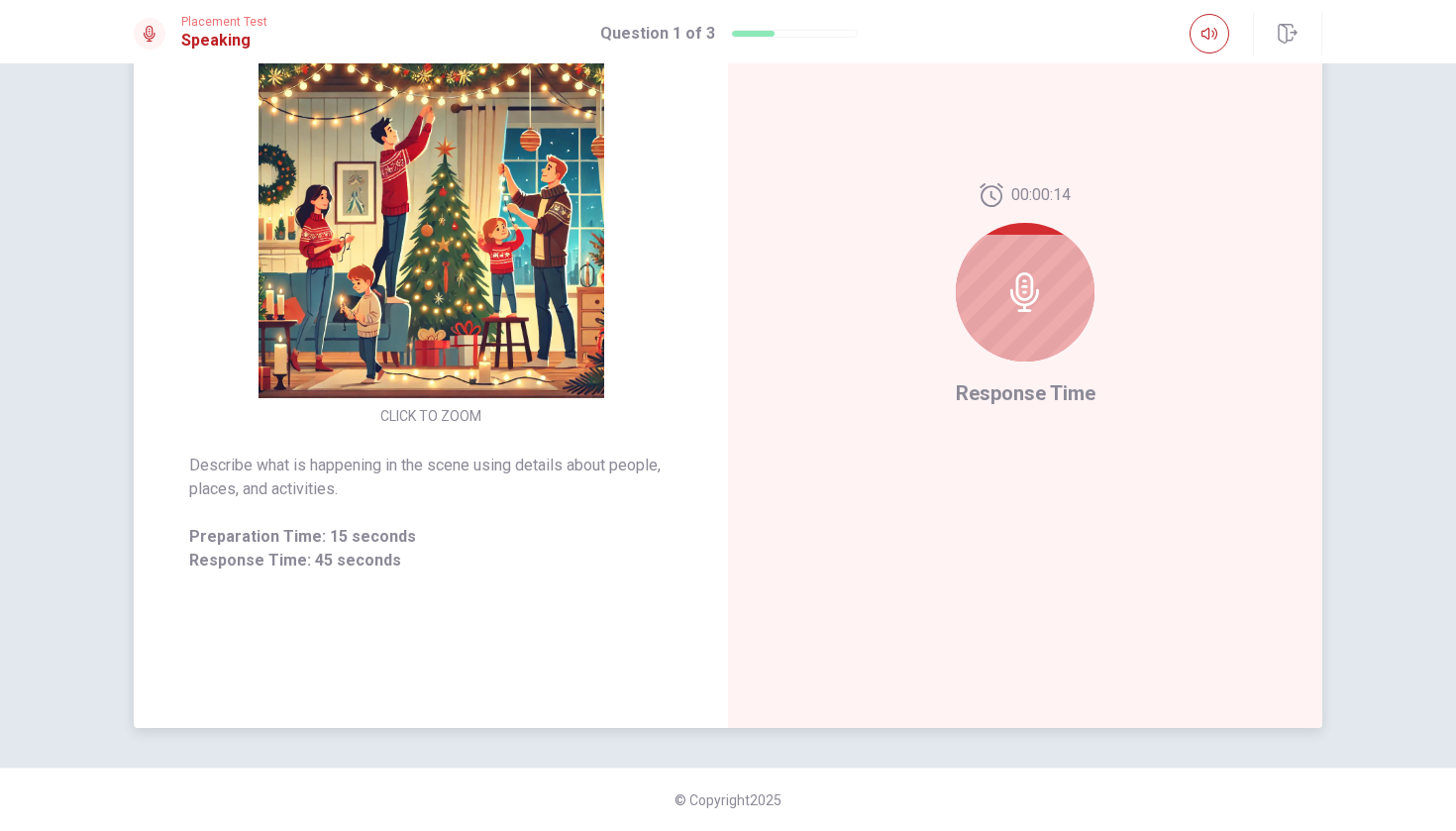 click at bounding box center (1025, 292) 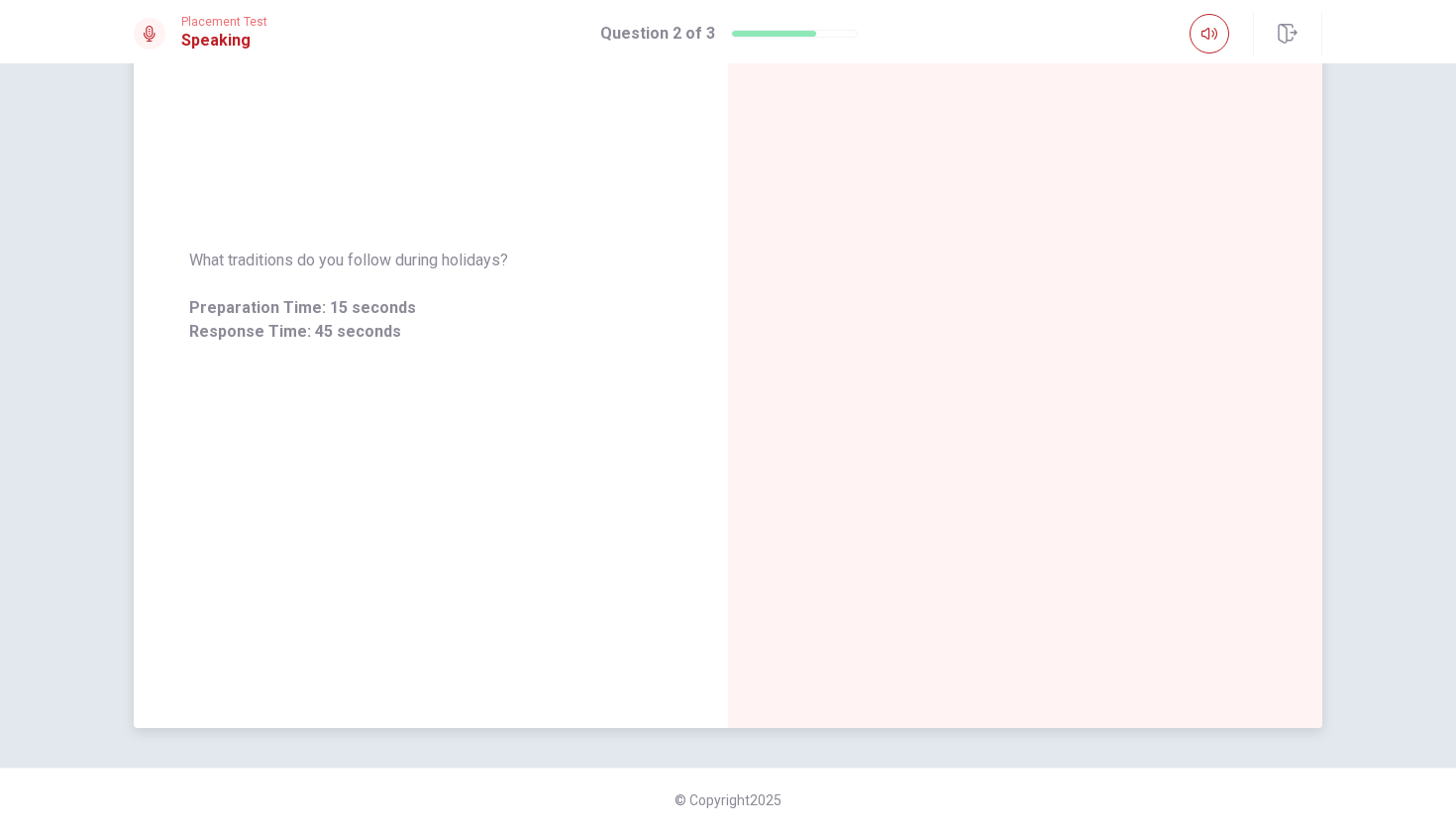 scroll, scrollTop: 163, scrollLeft: 0, axis: vertical 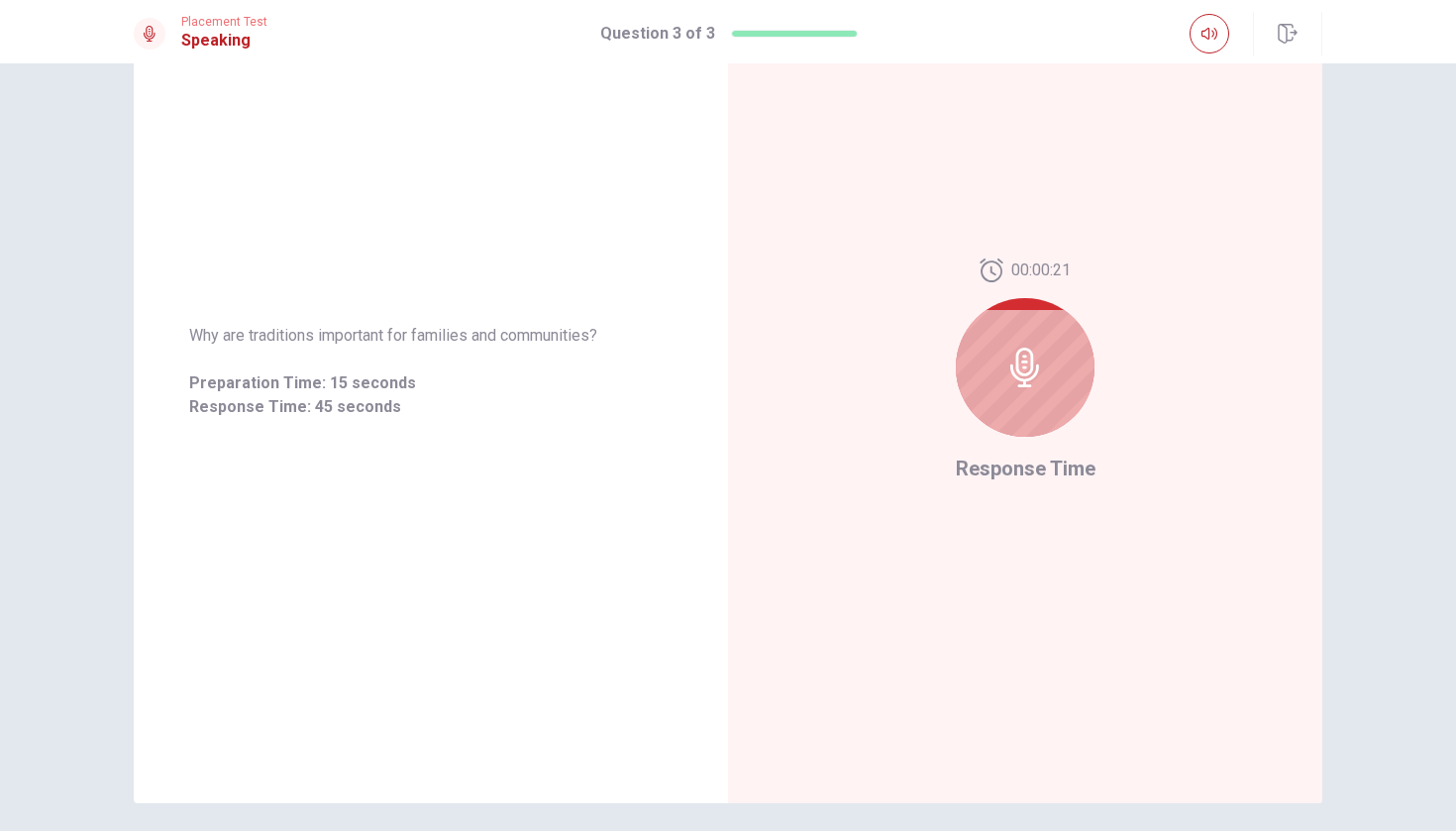 click at bounding box center (1025, 367) 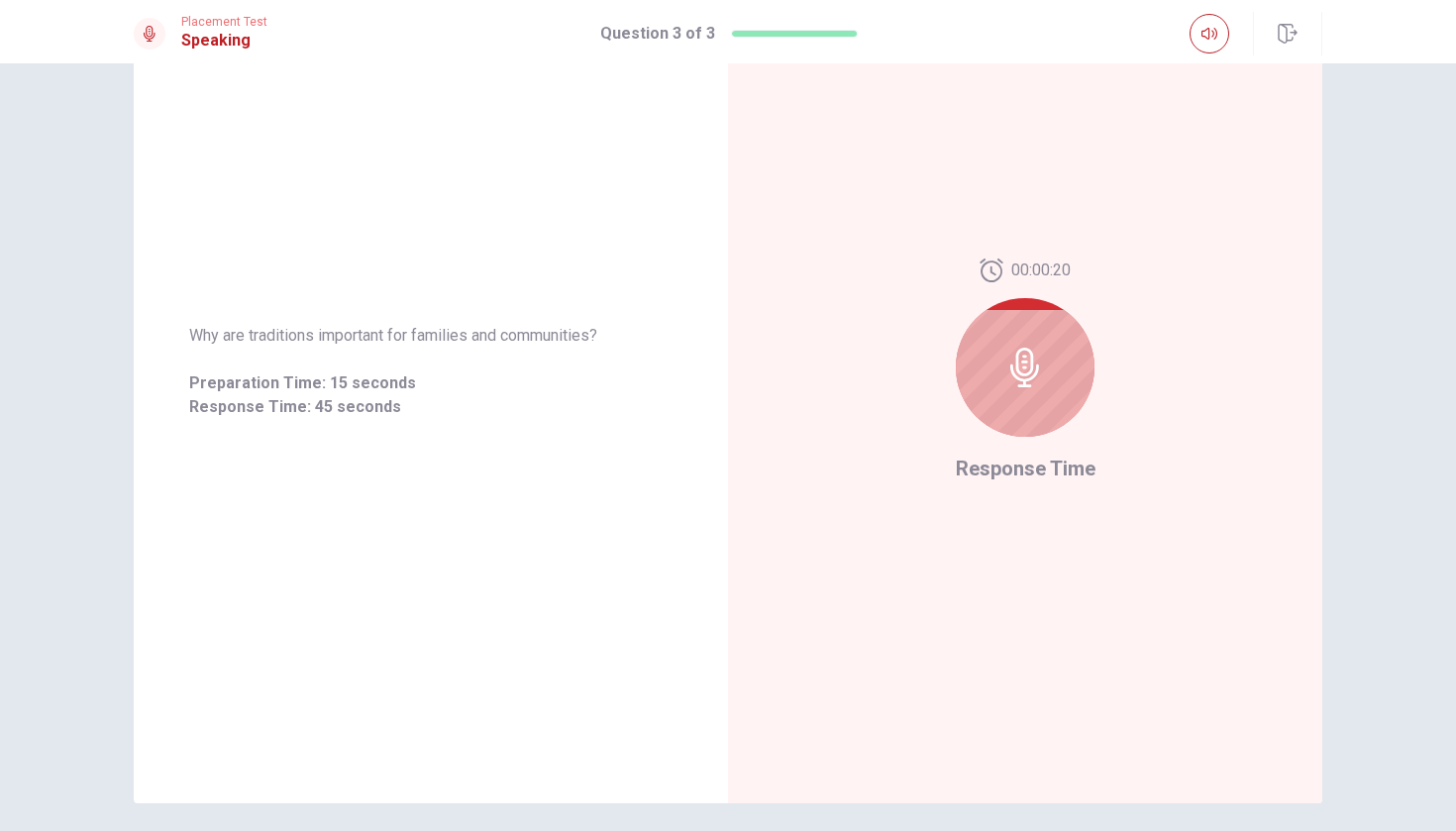 click at bounding box center (1025, 367) 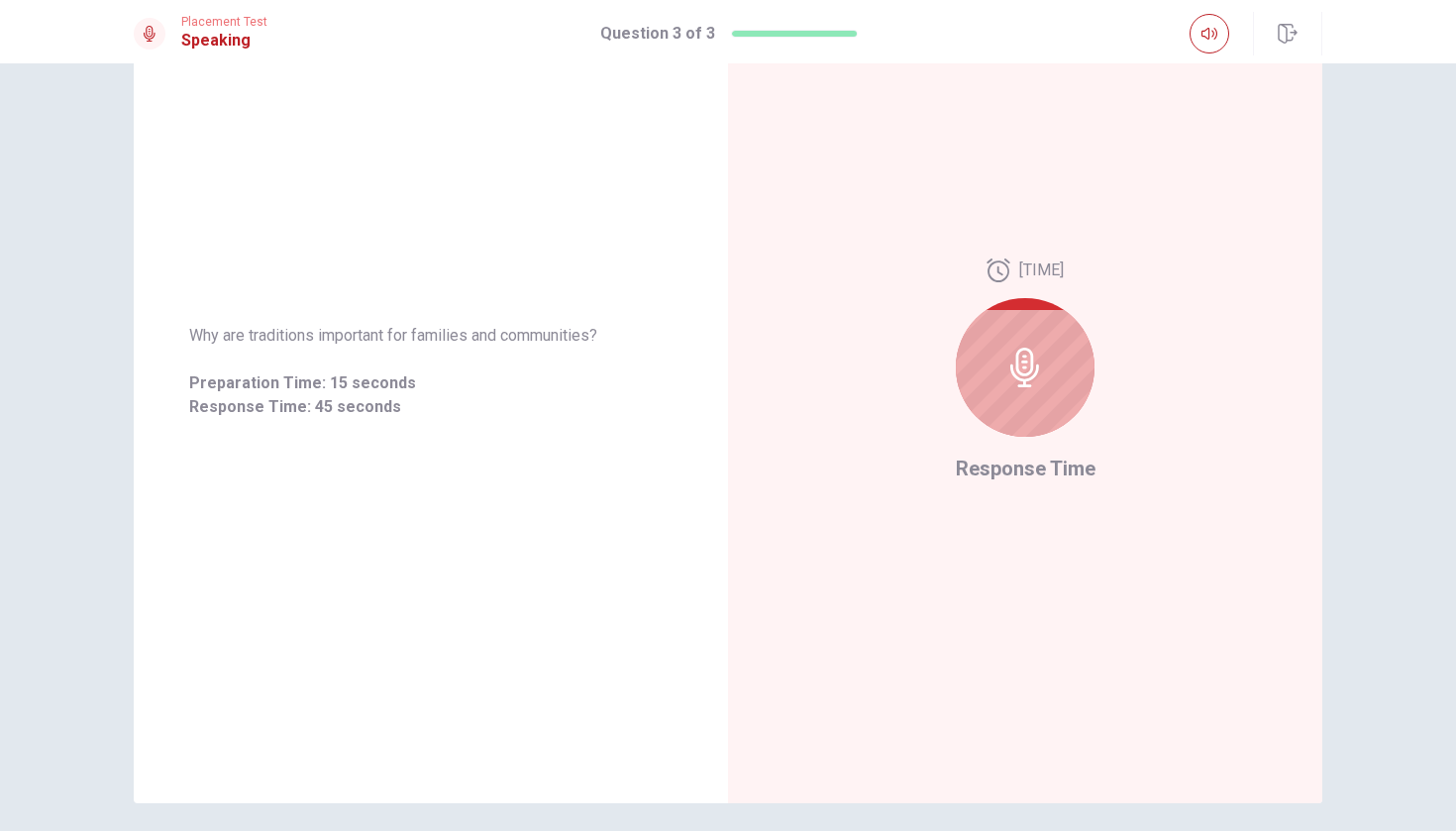 click at bounding box center [1025, 367] 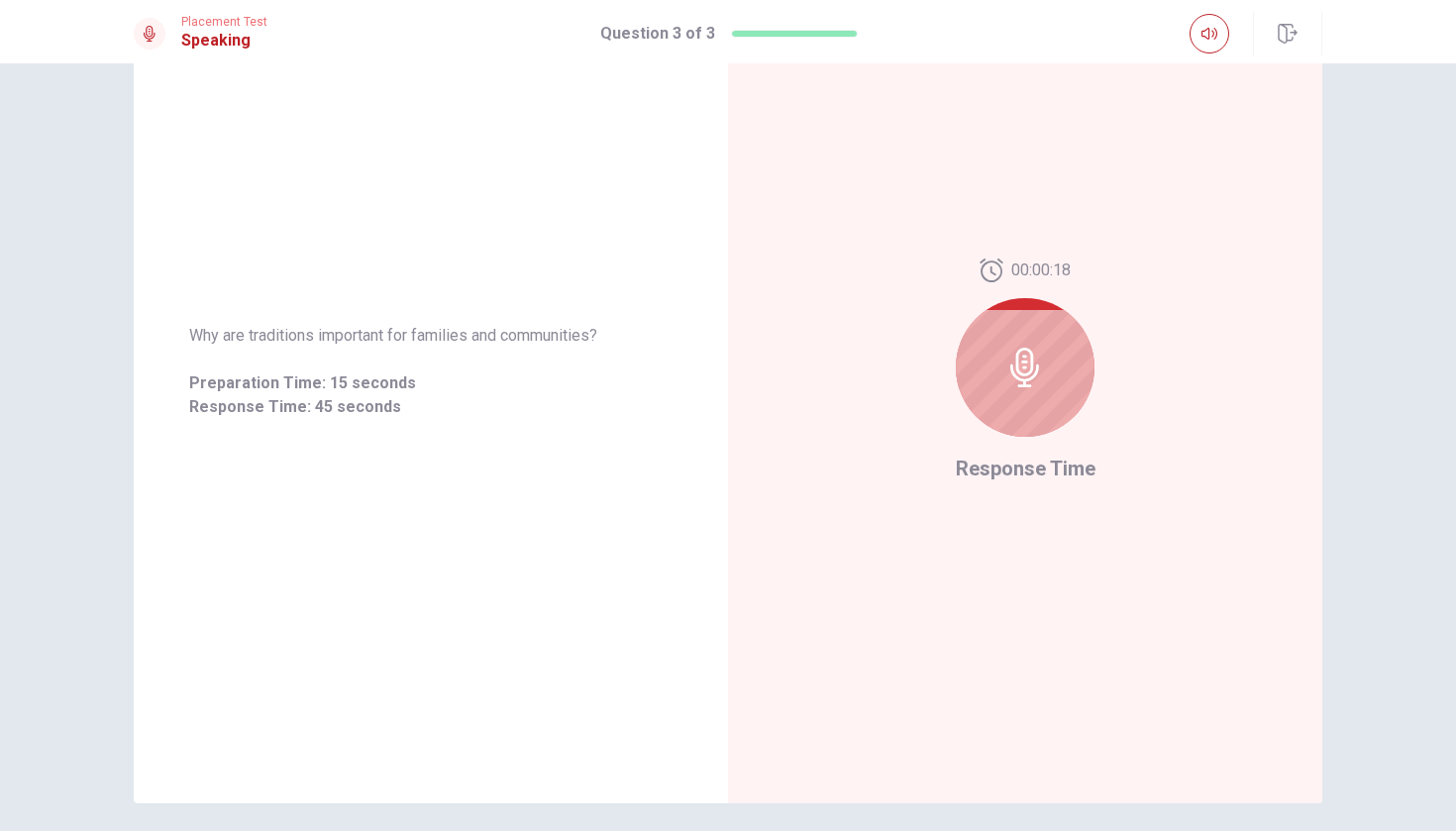 click at bounding box center (1025, 367) 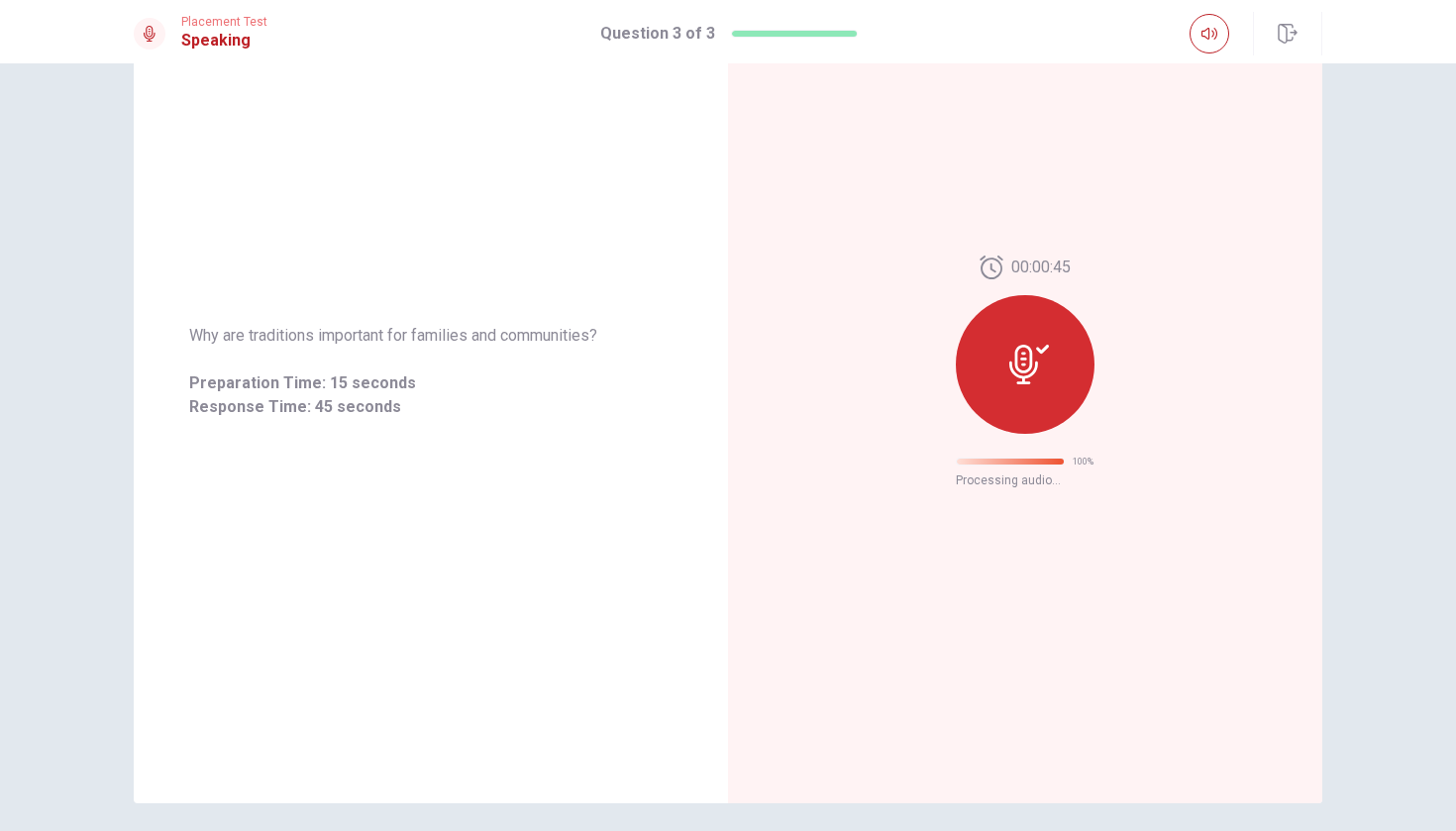 scroll, scrollTop: 0, scrollLeft: 0, axis: both 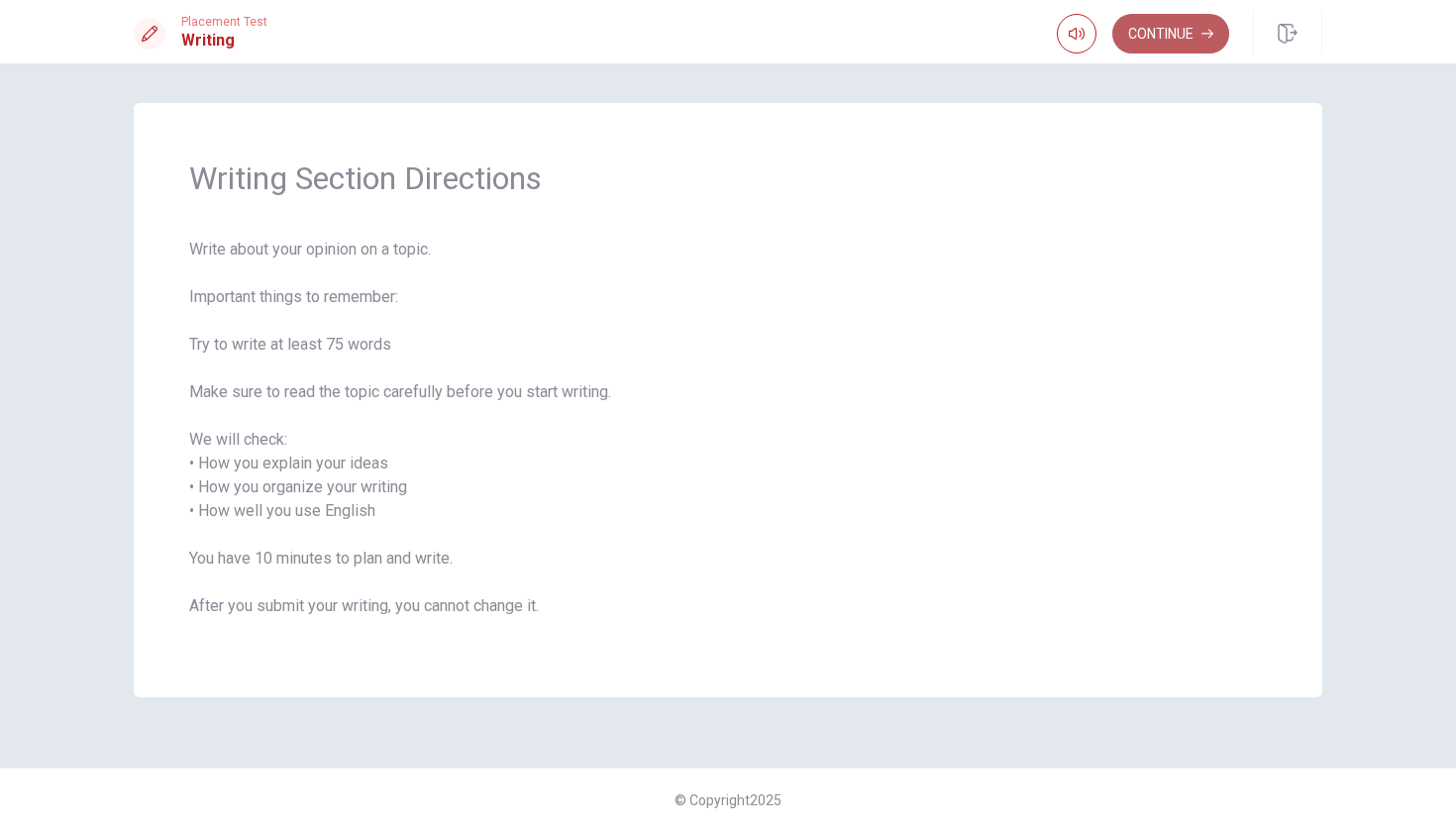 click on "Continue" at bounding box center (1171, 34) 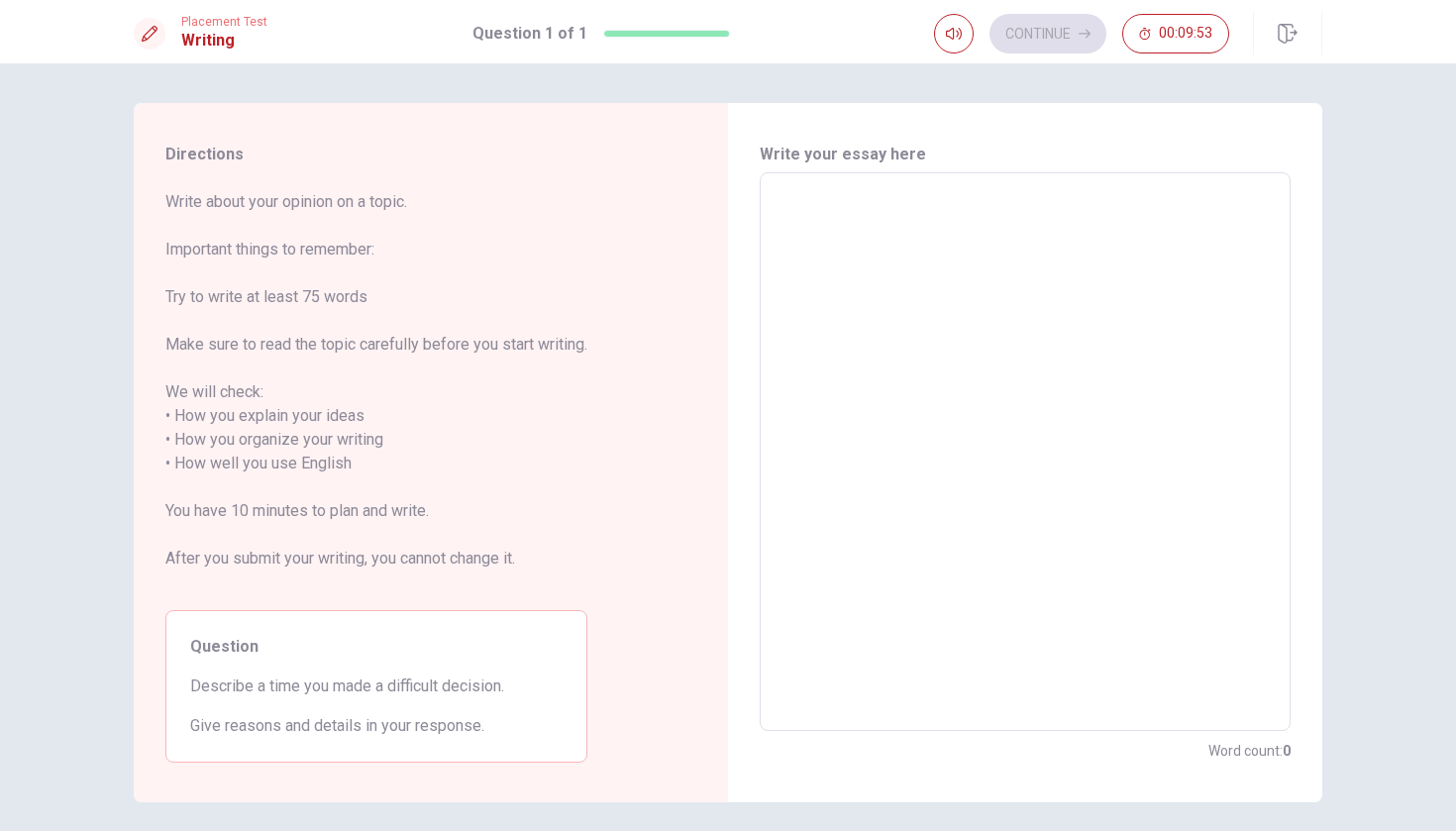click at bounding box center [1025, 452] 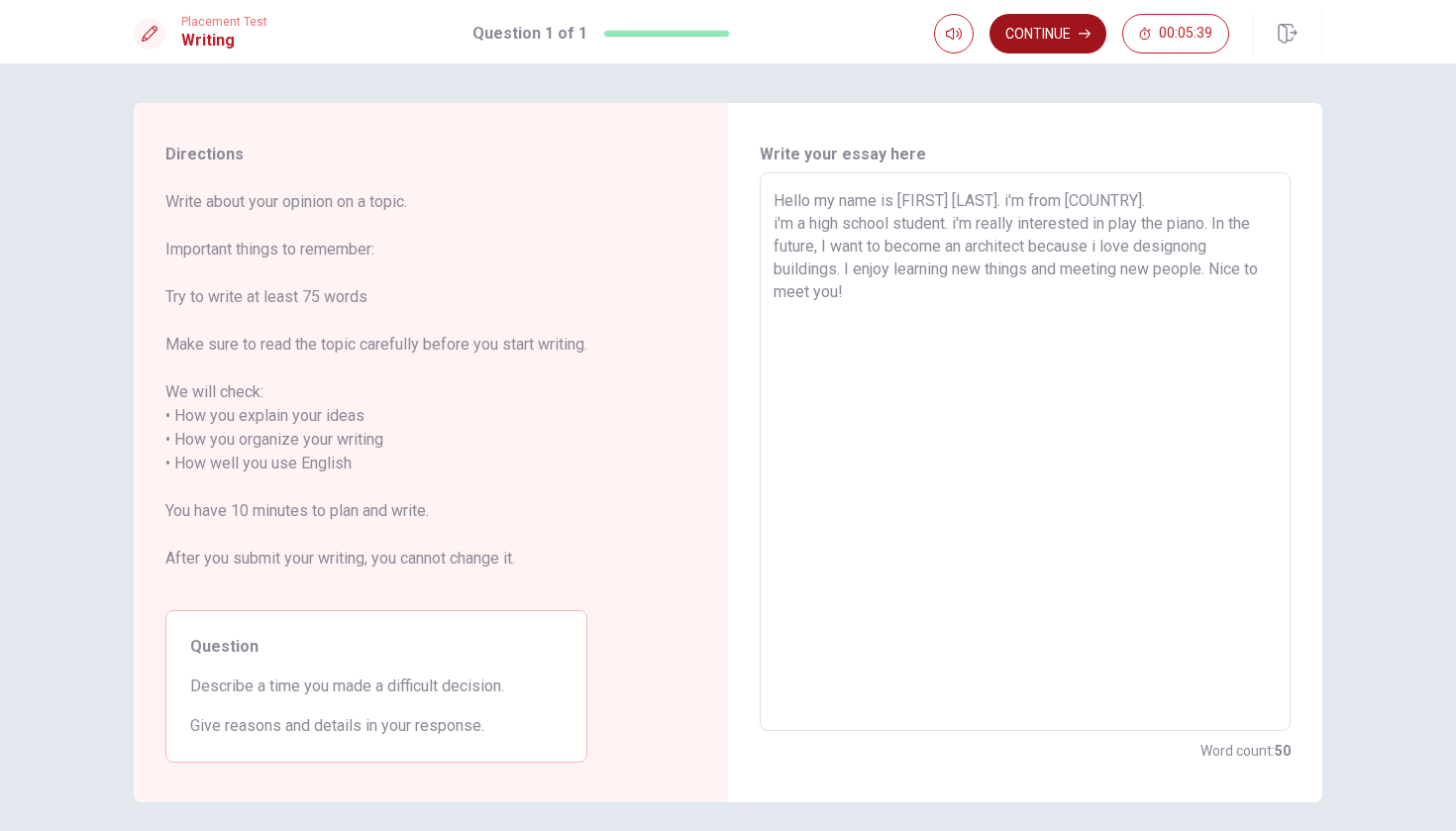 type on "Hello my name is [FIRST] [LAST]. i'm from [COUNTRY].
i'm a high school student. i'm really interested in play the piano. In the future, I want to become an architect because i love designong buildings. I enjoy learning new things and meeting new people. Nice to meet you!" 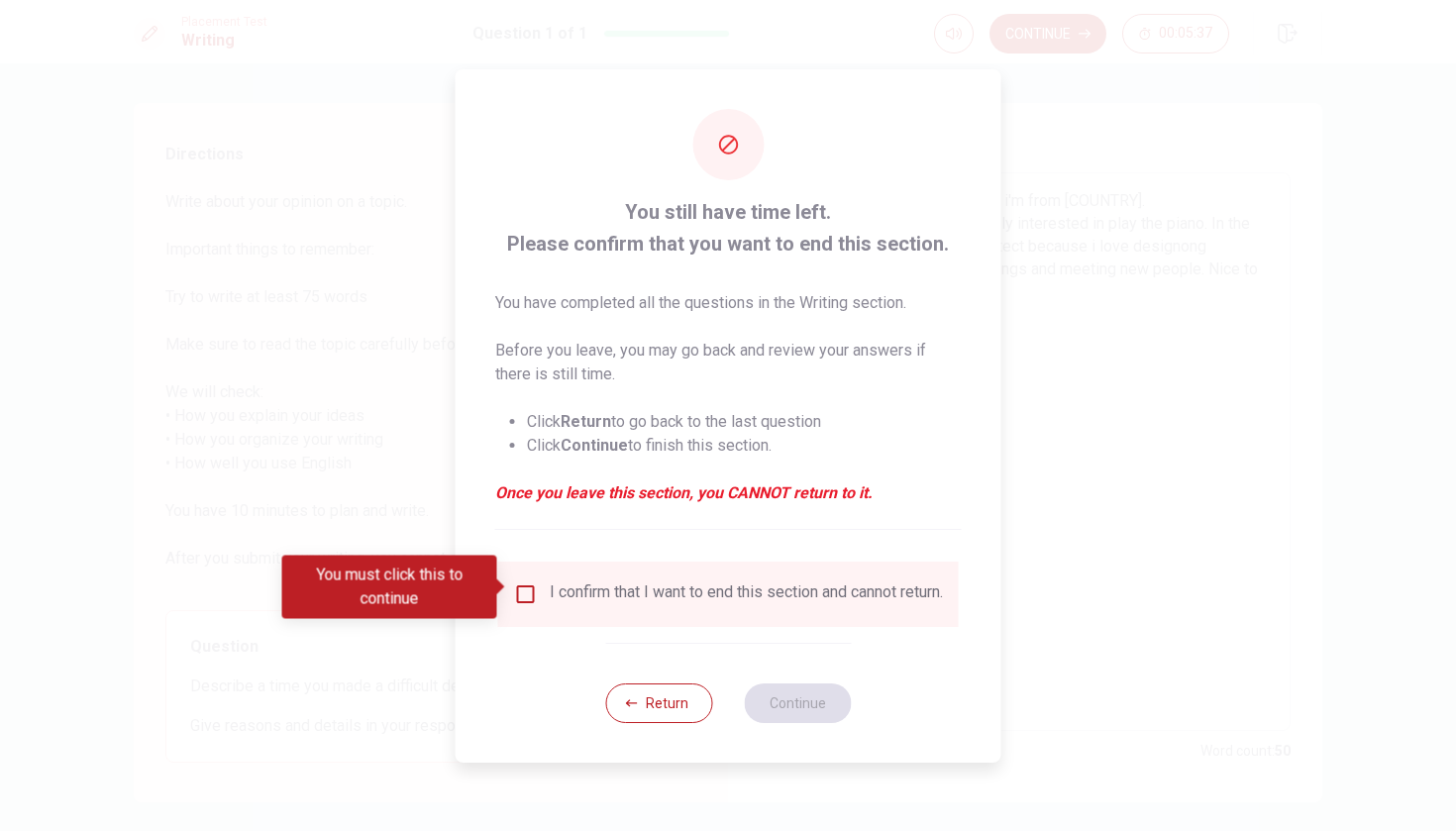 click at bounding box center (526, 594) 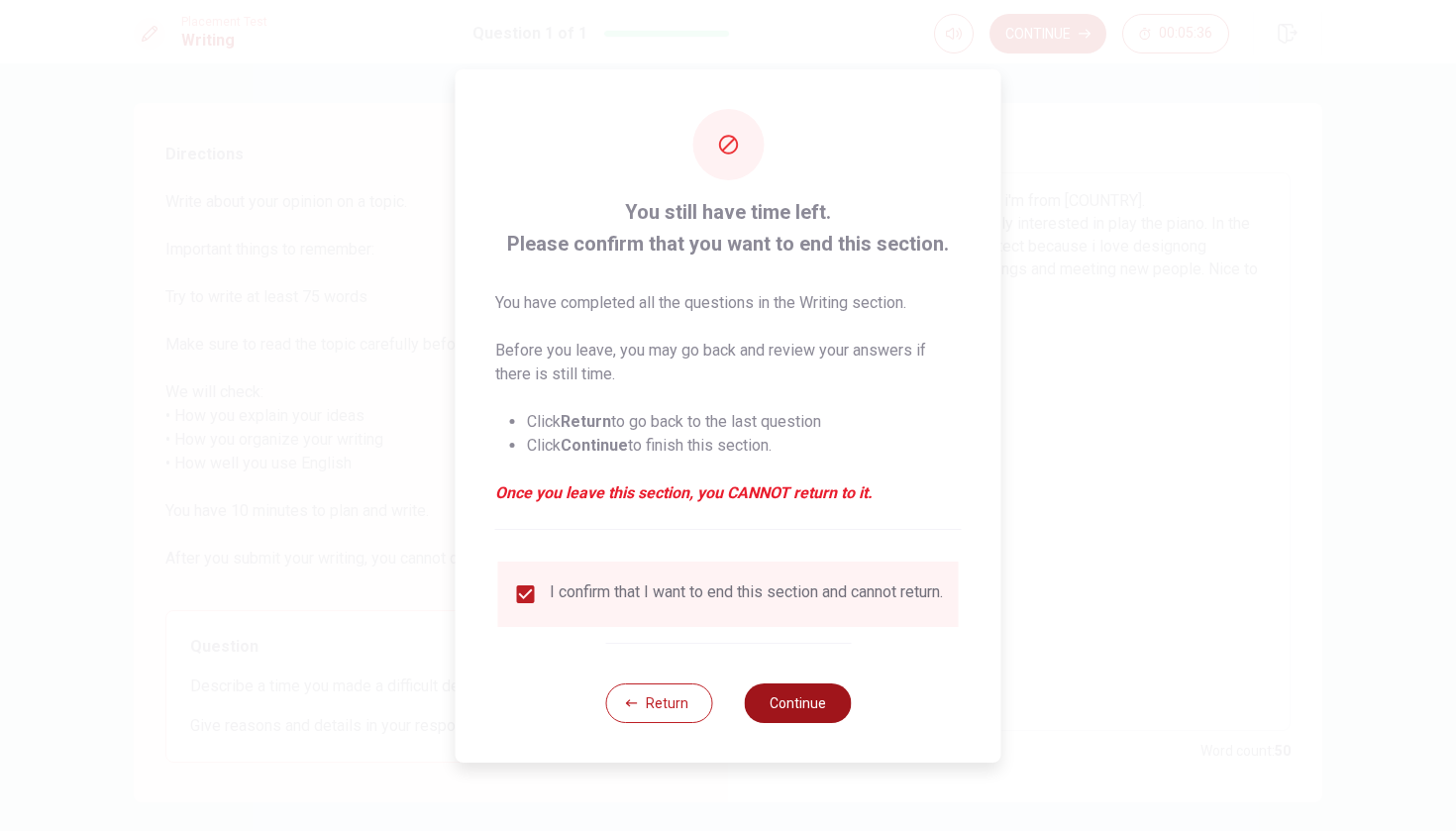 click on "Continue" at bounding box center [797, 703] 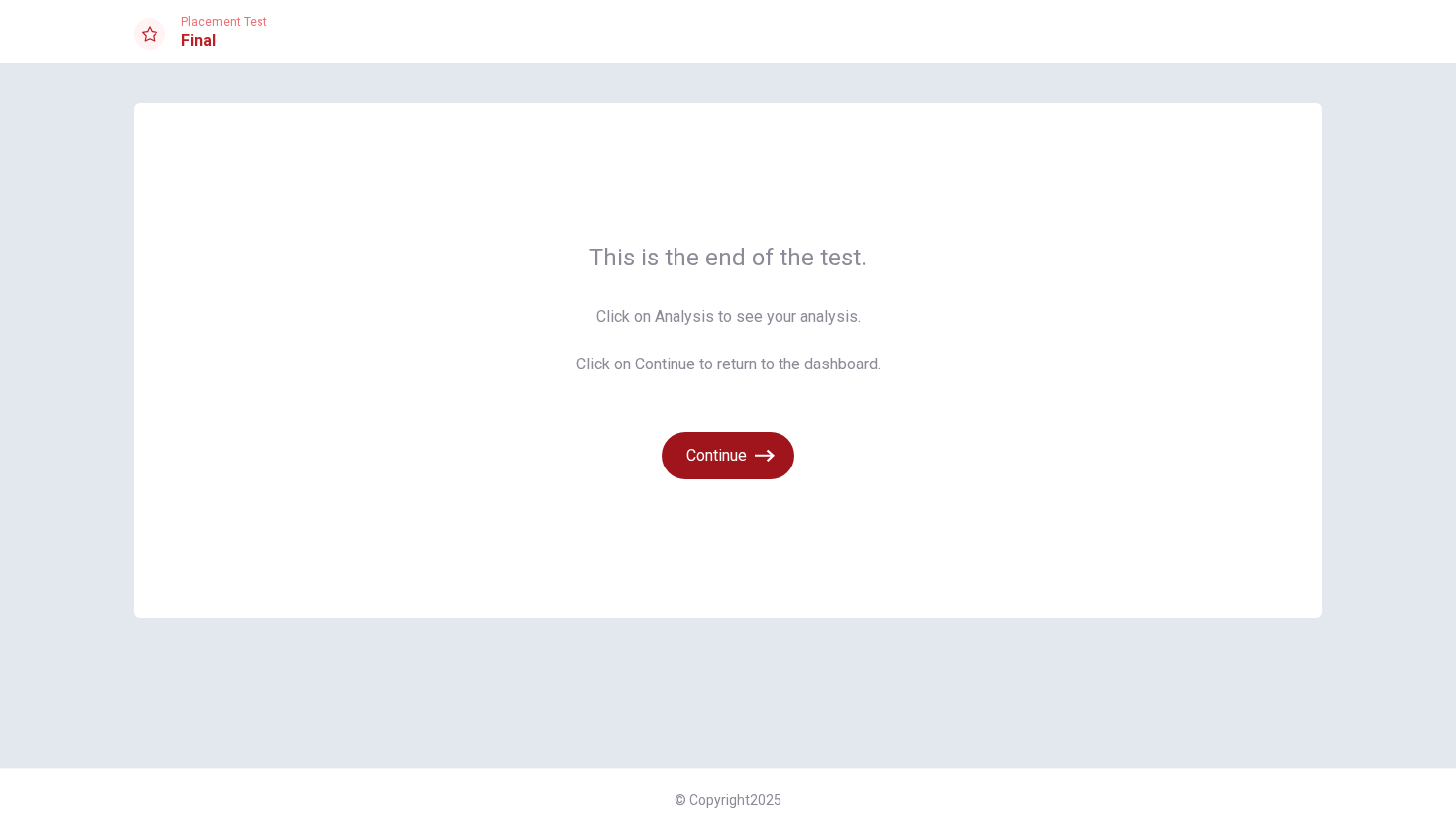 click on "Continue" at bounding box center [728, 456] 